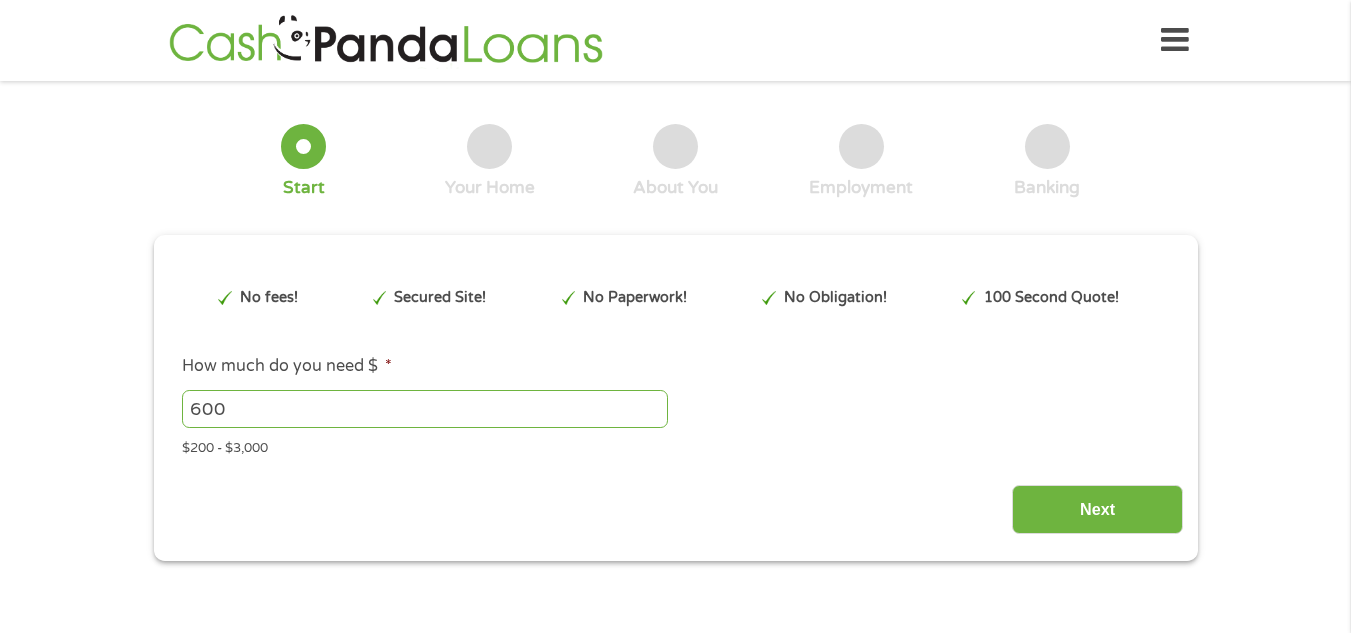 scroll, scrollTop: 0, scrollLeft: 0, axis: both 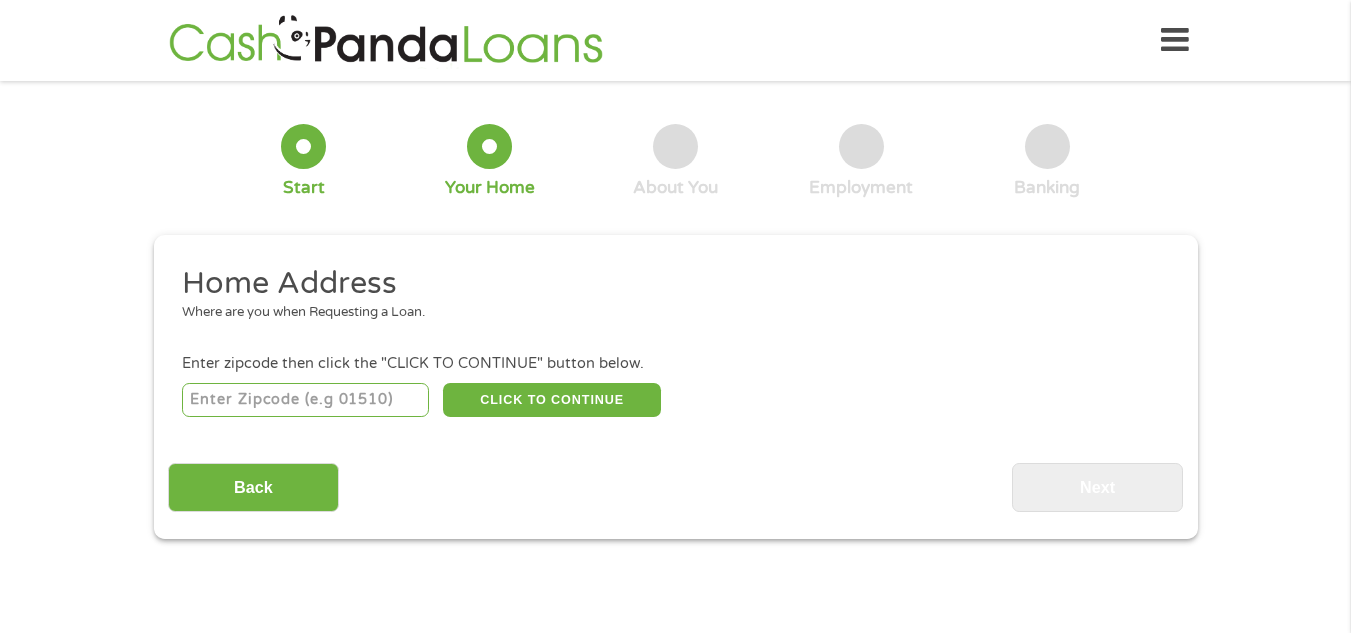 click at bounding box center [305, 400] 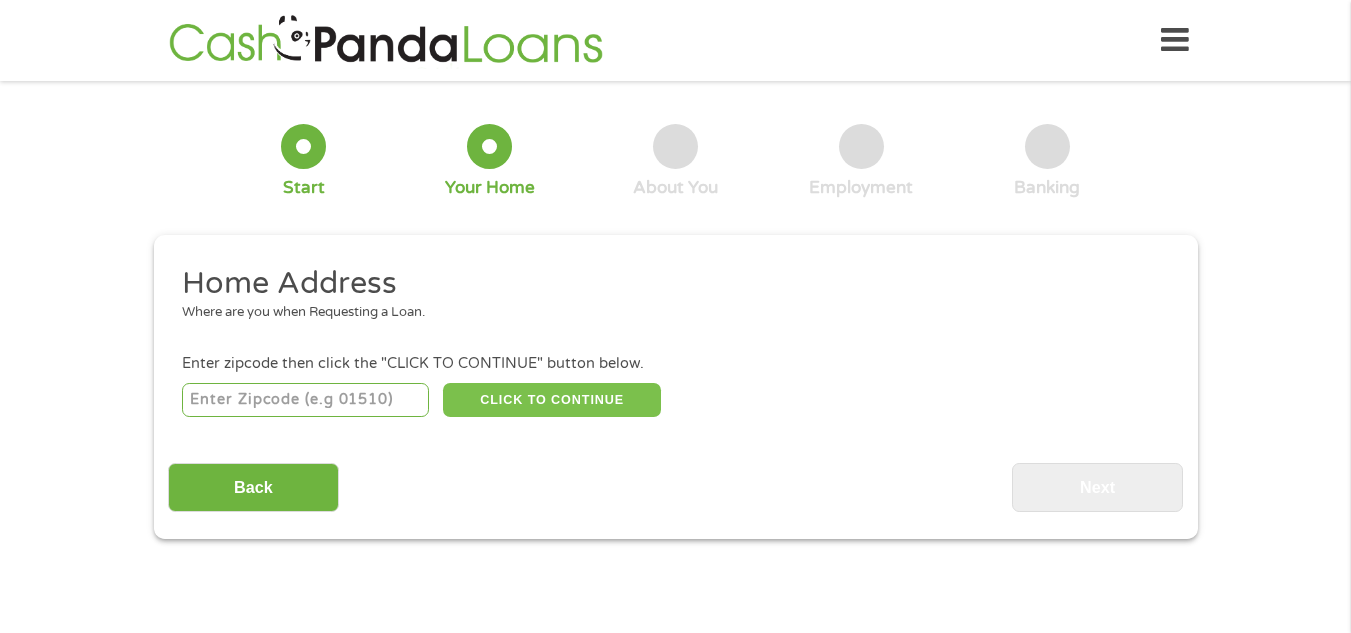 click on "CLICK TO CONTINUE" at bounding box center [552, 400] 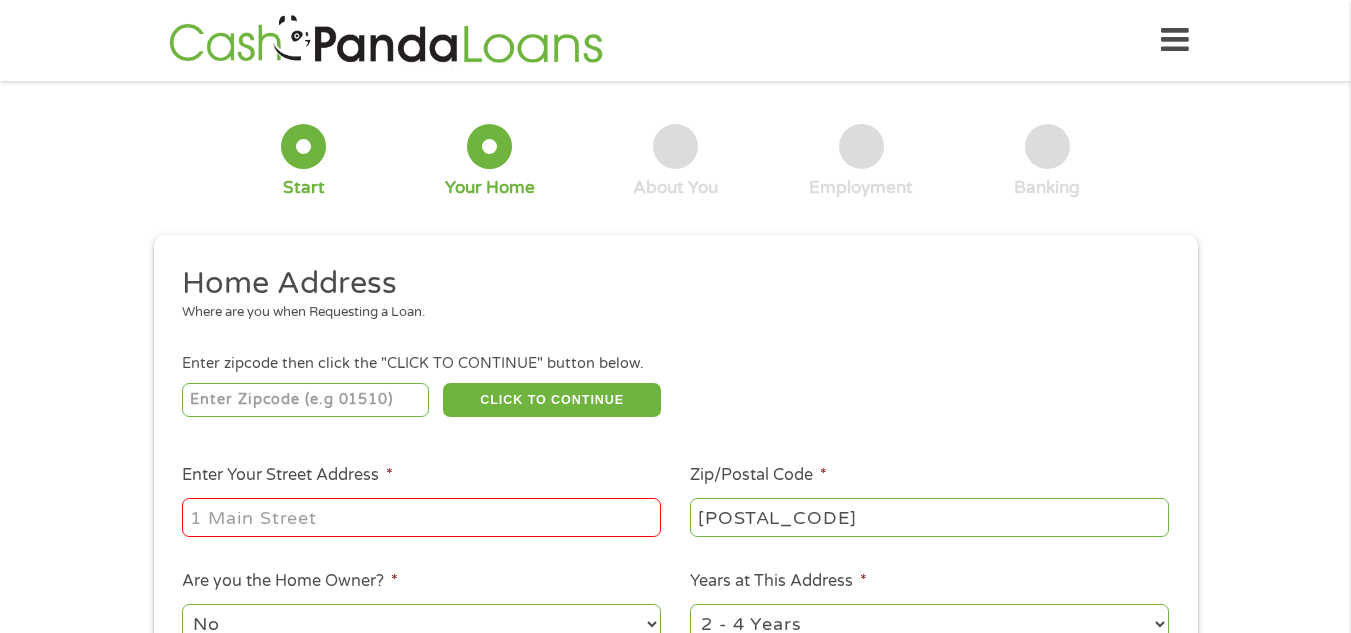 click on "Enter Your Street Address *" at bounding box center [421, 517] 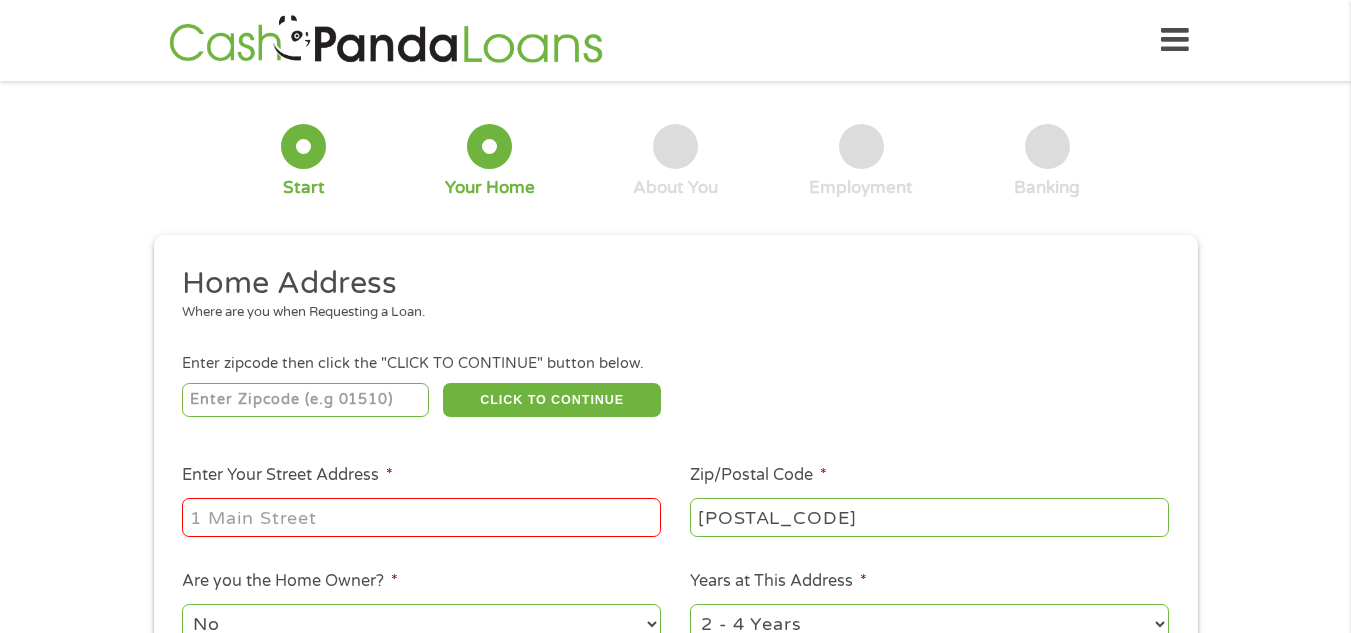 type on "[NUMBER] [STREET]" 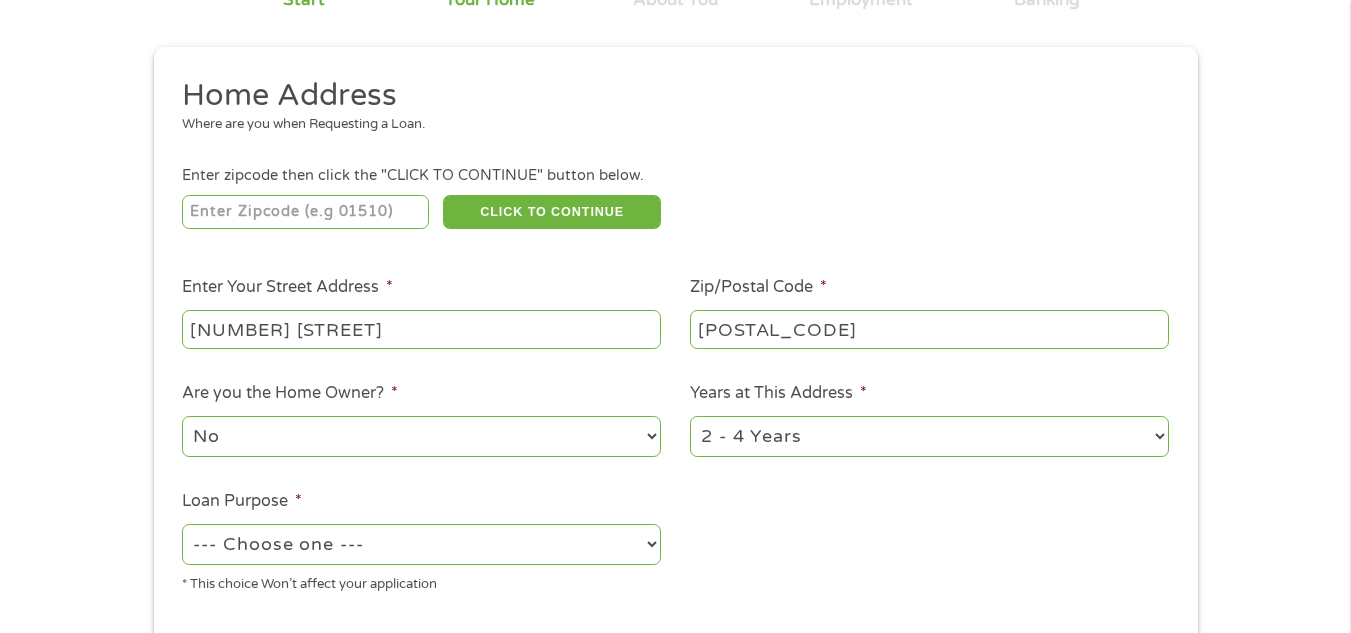 scroll, scrollTop: 200, scrollLeft: 0, axis: vertical 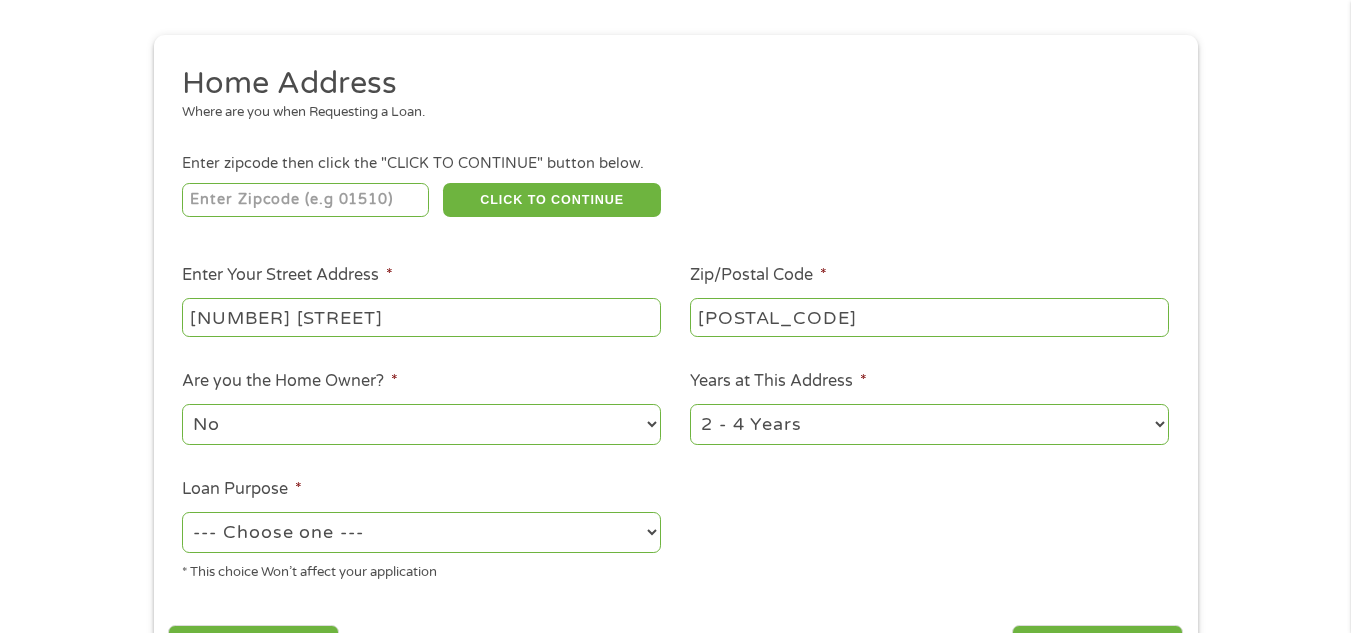 click on "No Yes" at bounding box center (421, 424) 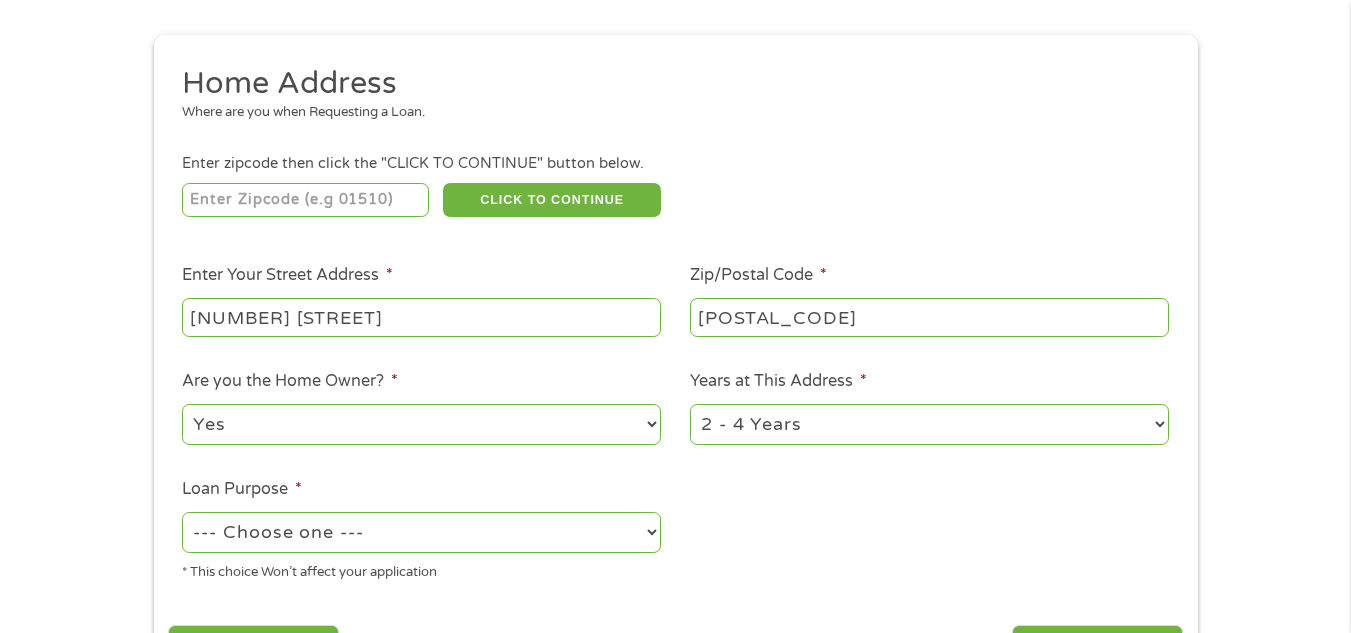 click on "No Yes" at bounding box center [421, 424] 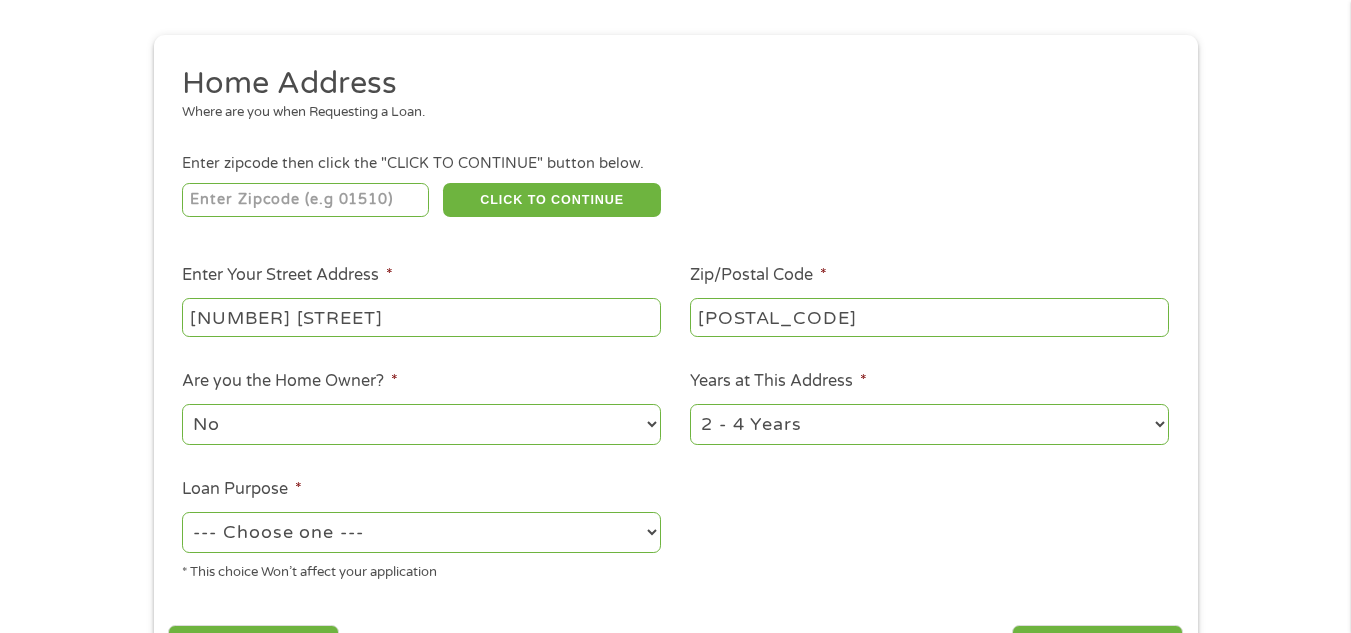 click on "No Yes" at bounding box center [421, 424] 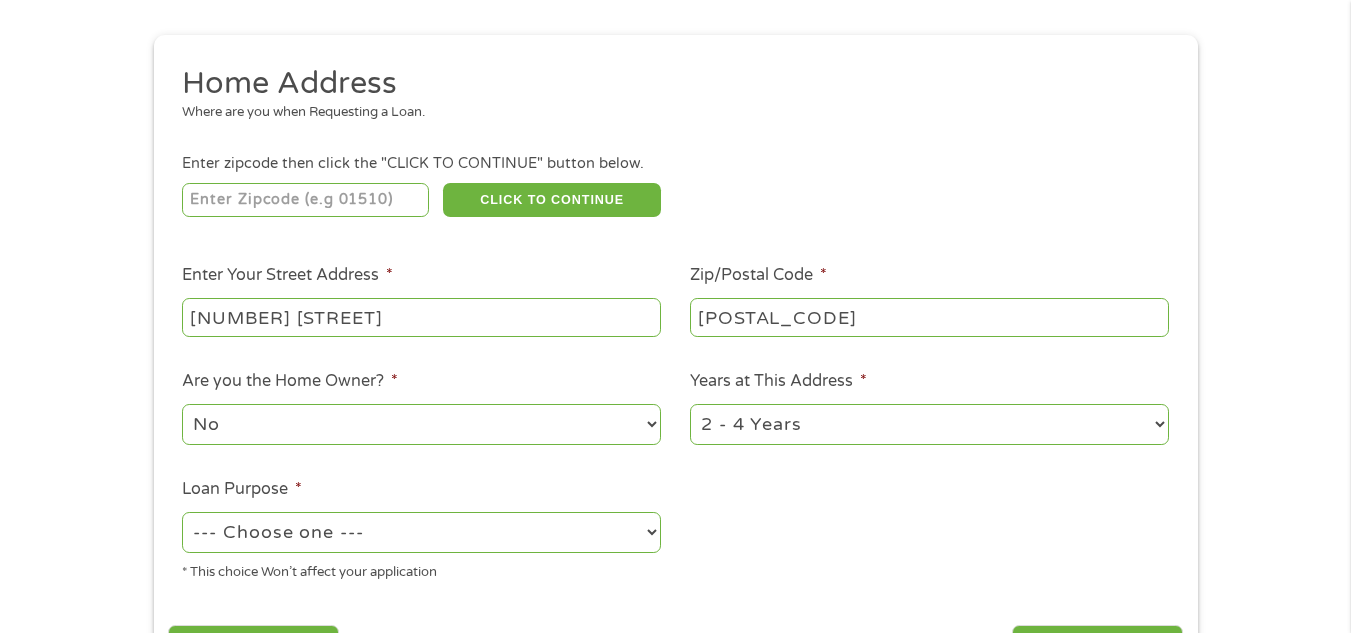 select on "60months" 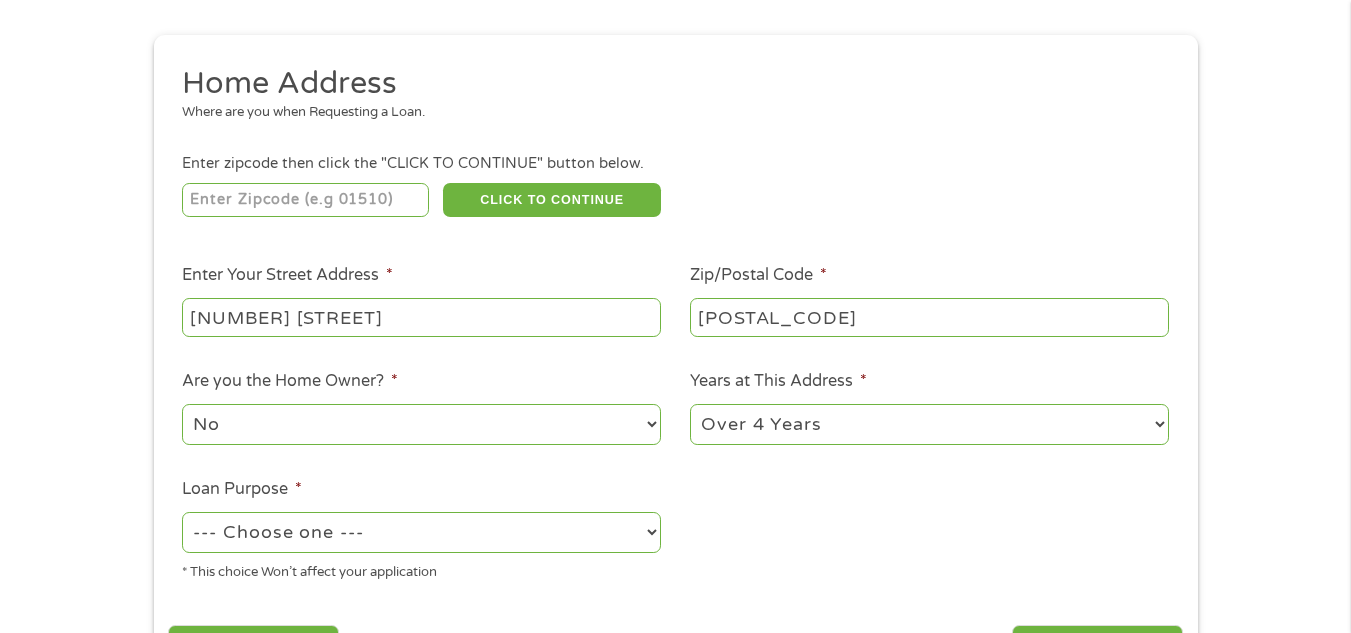 click on "1 Year or less 1 - 2 Years 2 - 4 Years Over 4 Years" at bounding box center [929, 424] 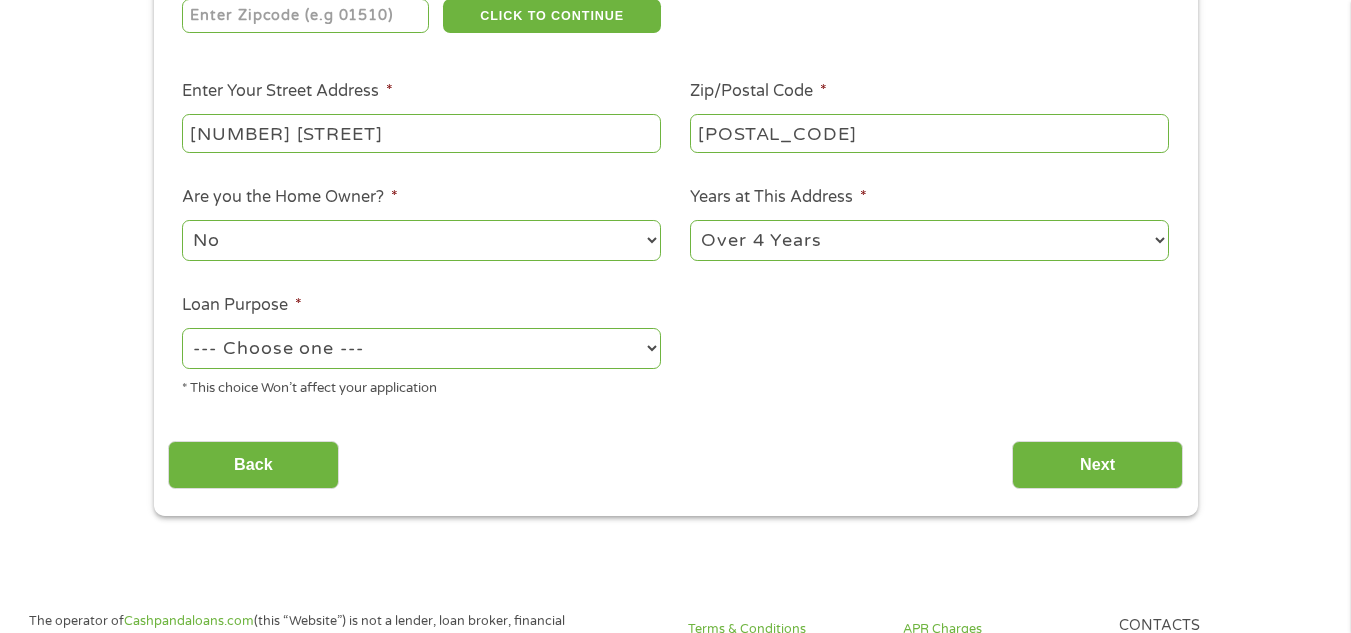 scroll, scrollTop: 400, scrollLeft: 0, axis: vertical 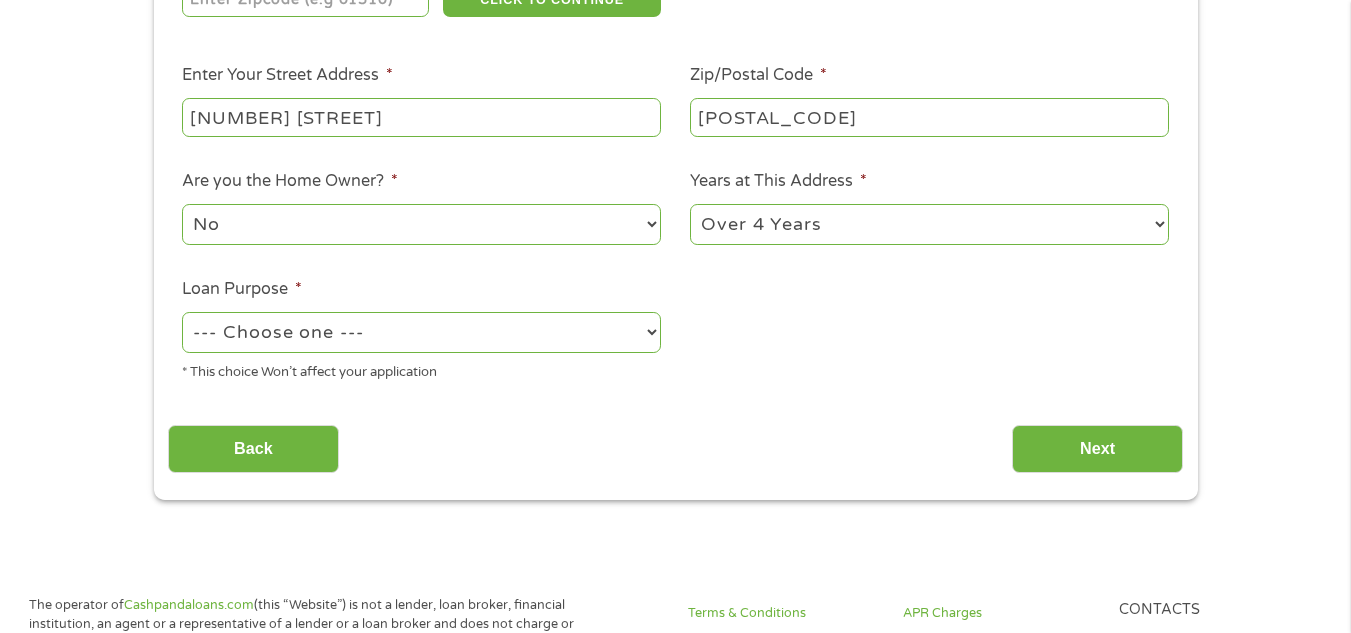 click on "--- Choose one --- Pay Bills Debt Consolidation Home Improvement Major Purchase Car Loan Short Term Cash Medical Expenses Other" at bounding box center (421, 332) 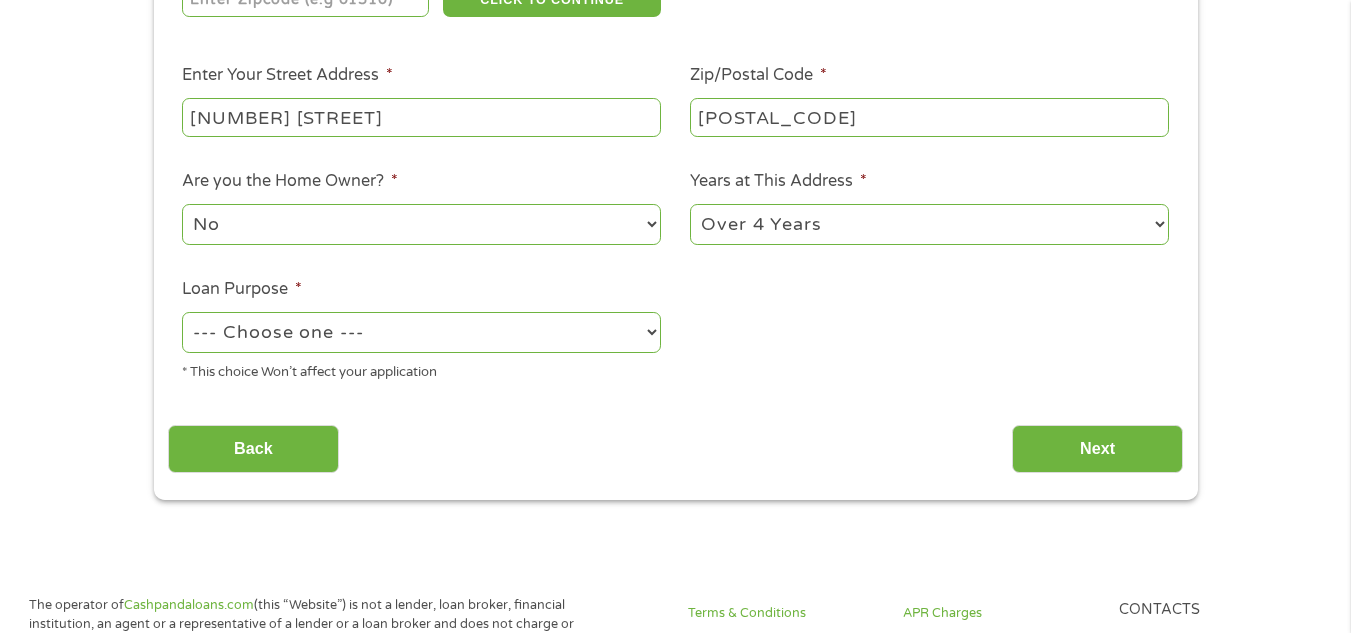 select on "medicalexpenses" 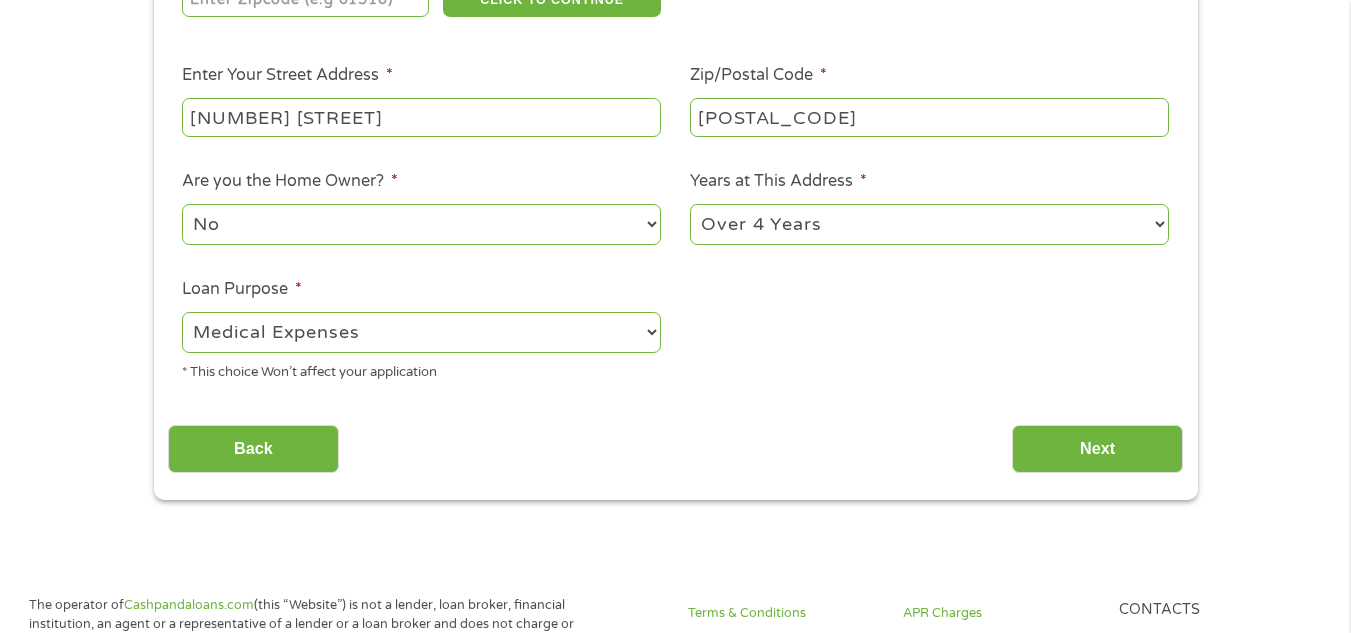click on "--- Choose one --- Pay Bills Debt Consolidation Home Improvement Major Purchase Car Loan Short Term Cash Medical Expenses Other" at bounding box center [421, 332] 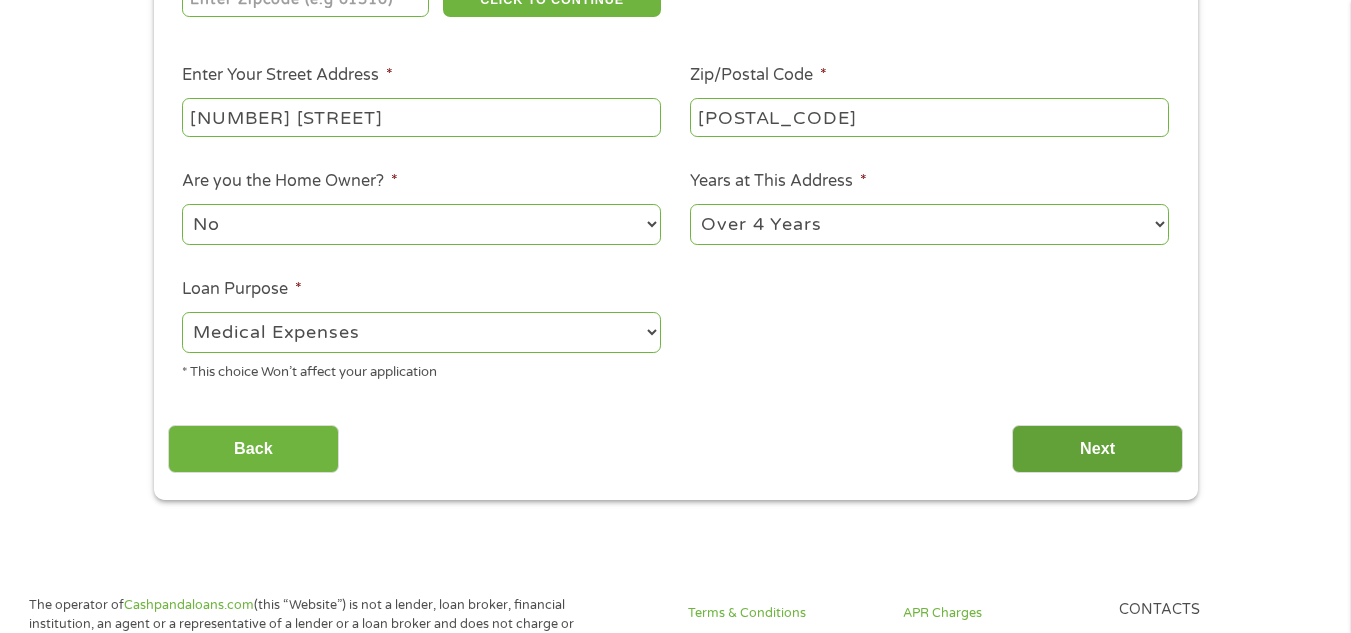 click on "Next" at bounding box center (1097, 449) 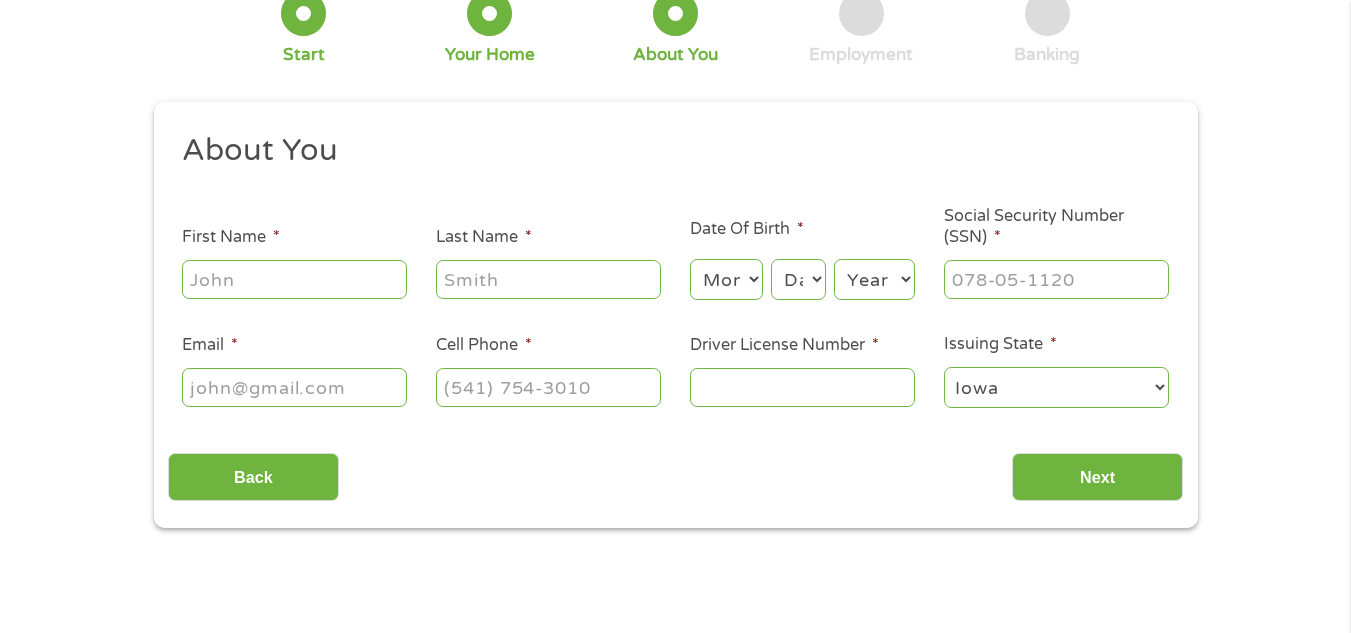 scroll, scrollTop: 0, scrollLeft: 0, axis: both 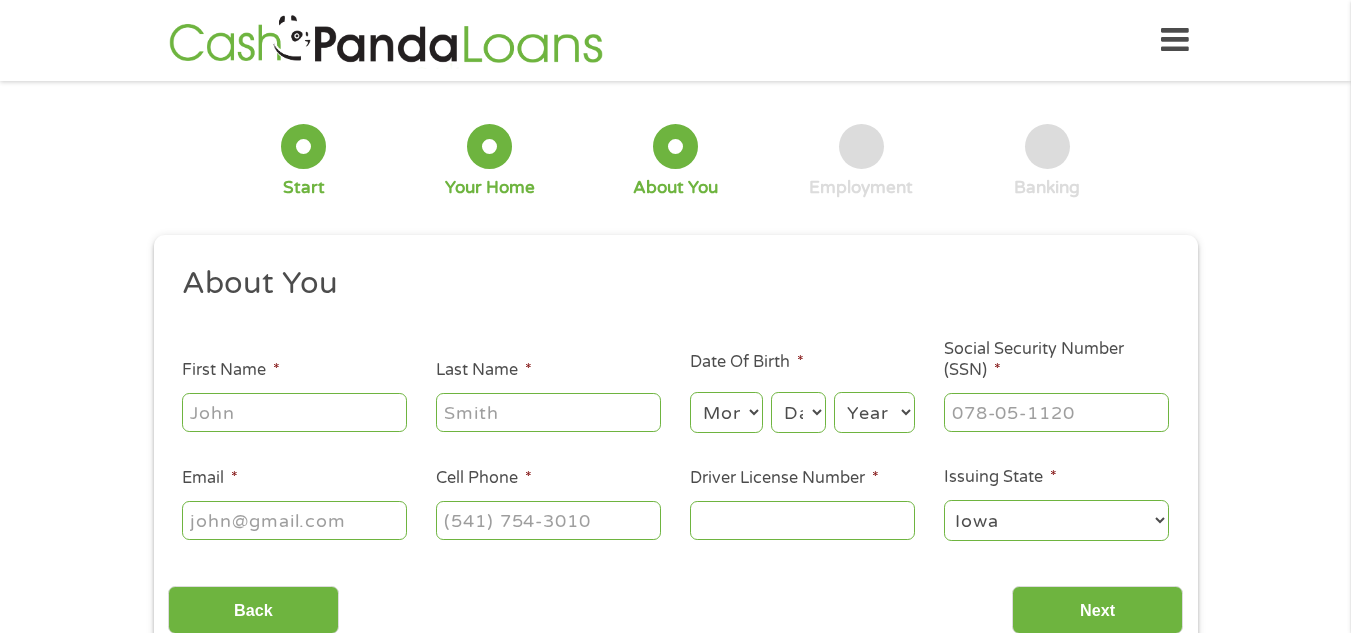 click on "First Name *" at bounding box center (294, 412) 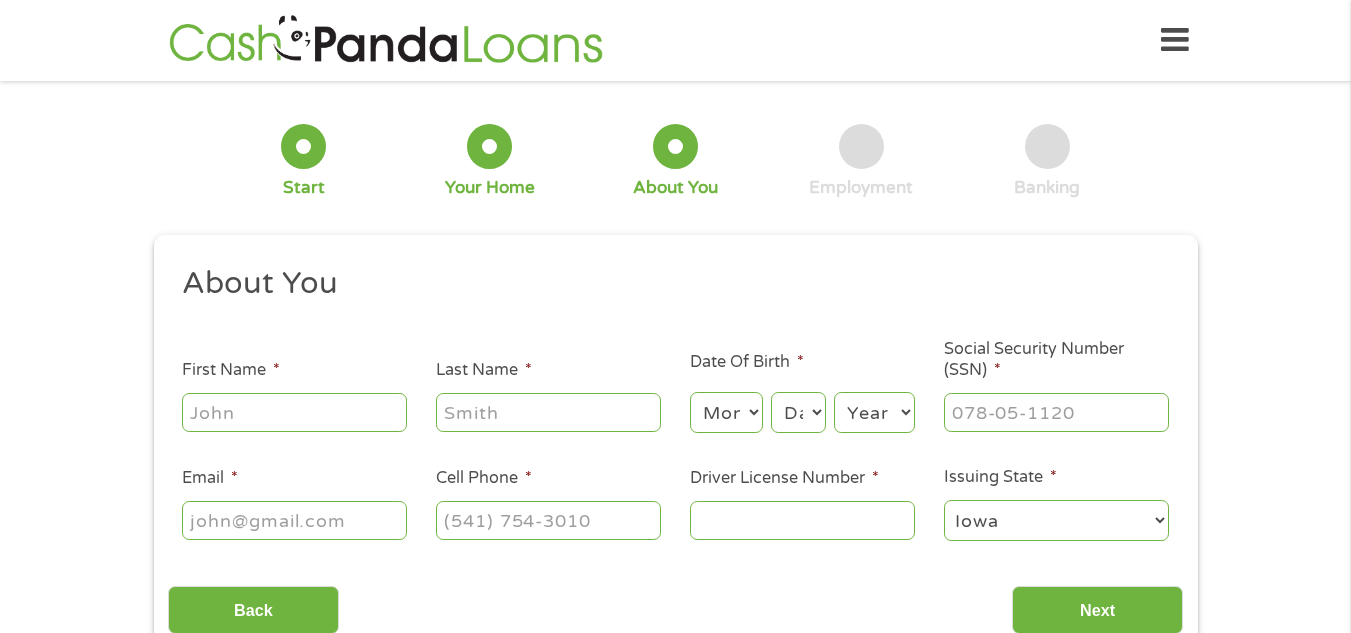 type on "[FIRST]" 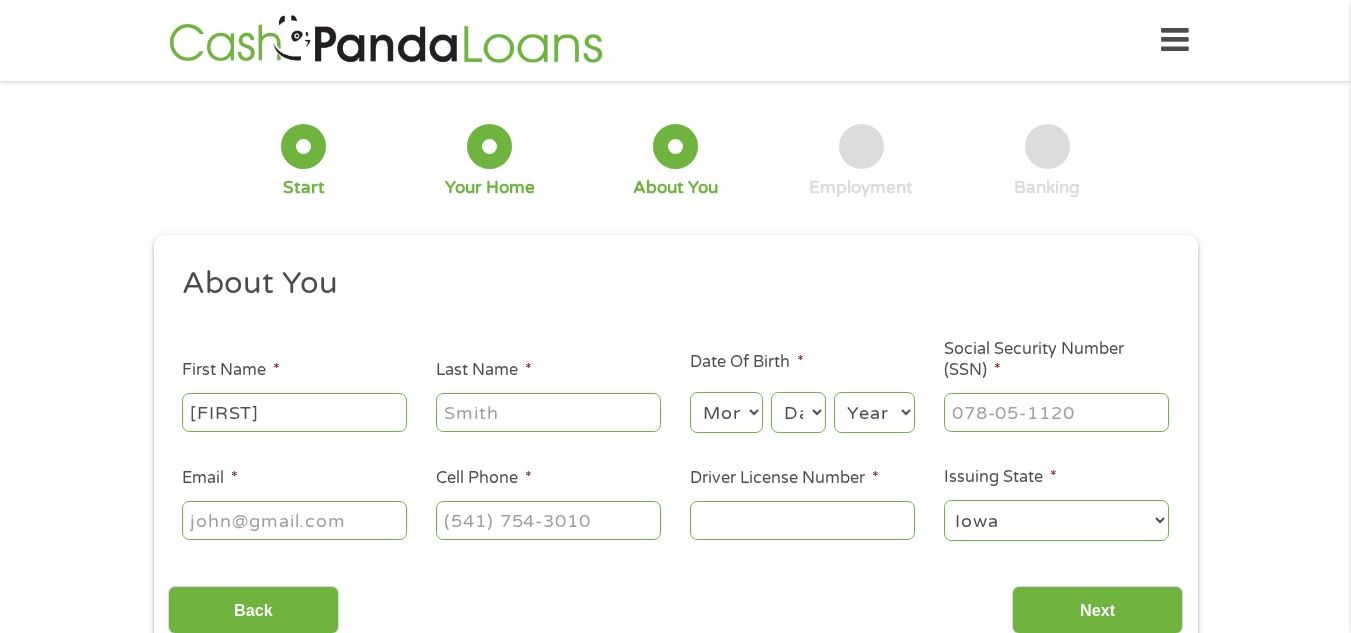 type on "[LAST]" 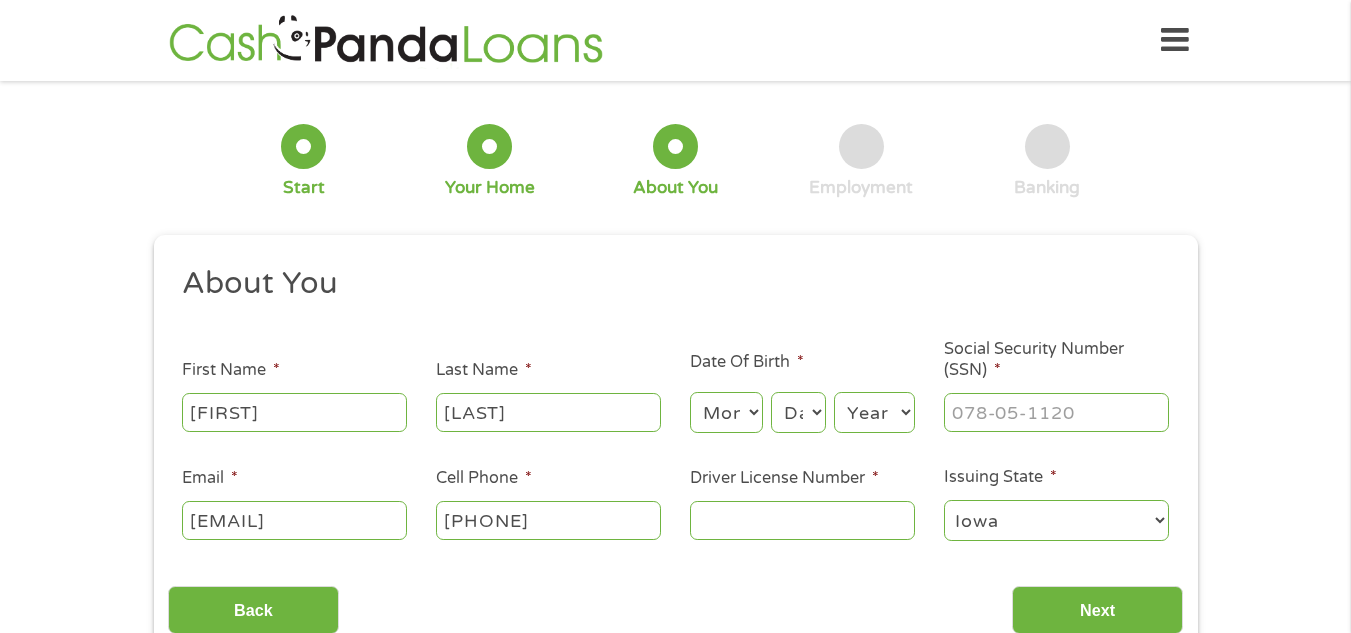 type on "([PHONE])" 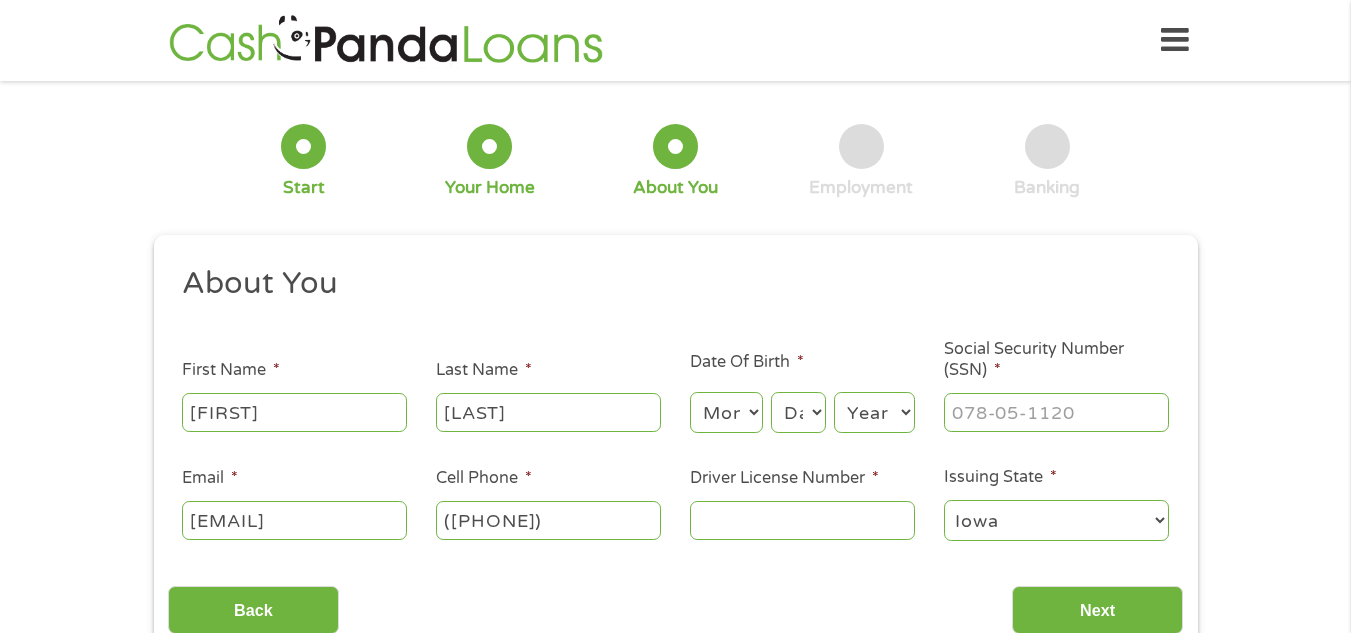 click on "Month 1 2 3 4 5 6 7 8 9 10 11 12" at bounding box center (726, 412) 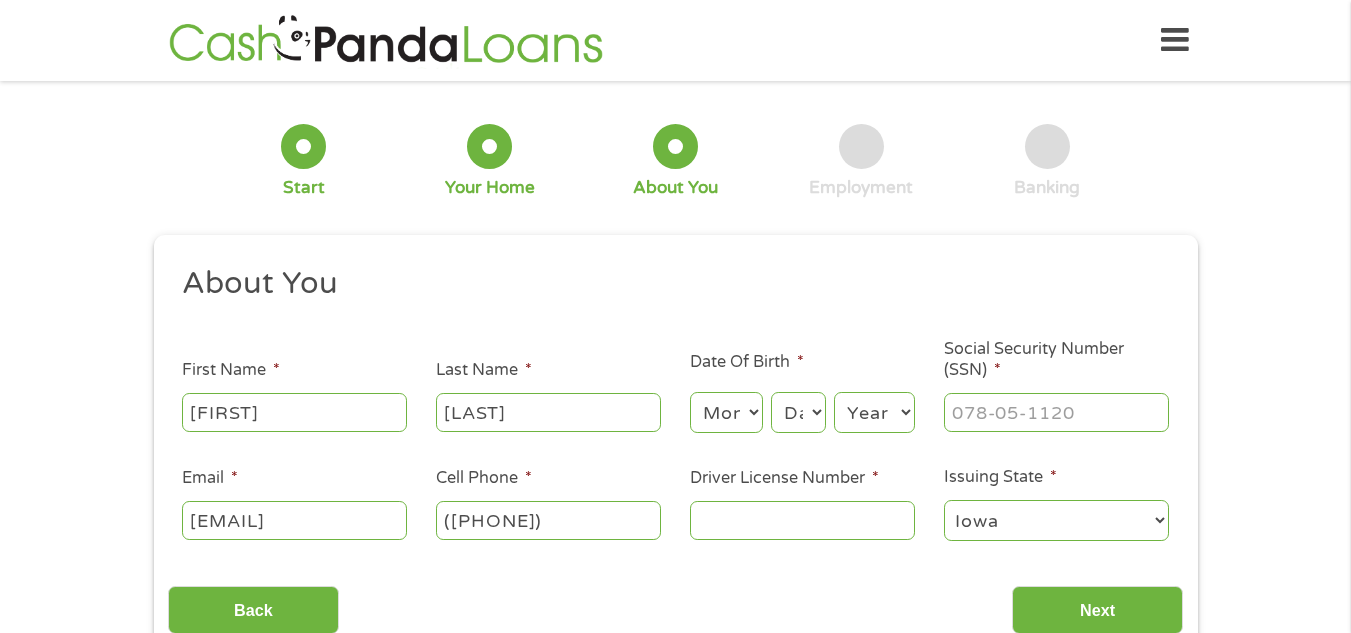 select on "1" 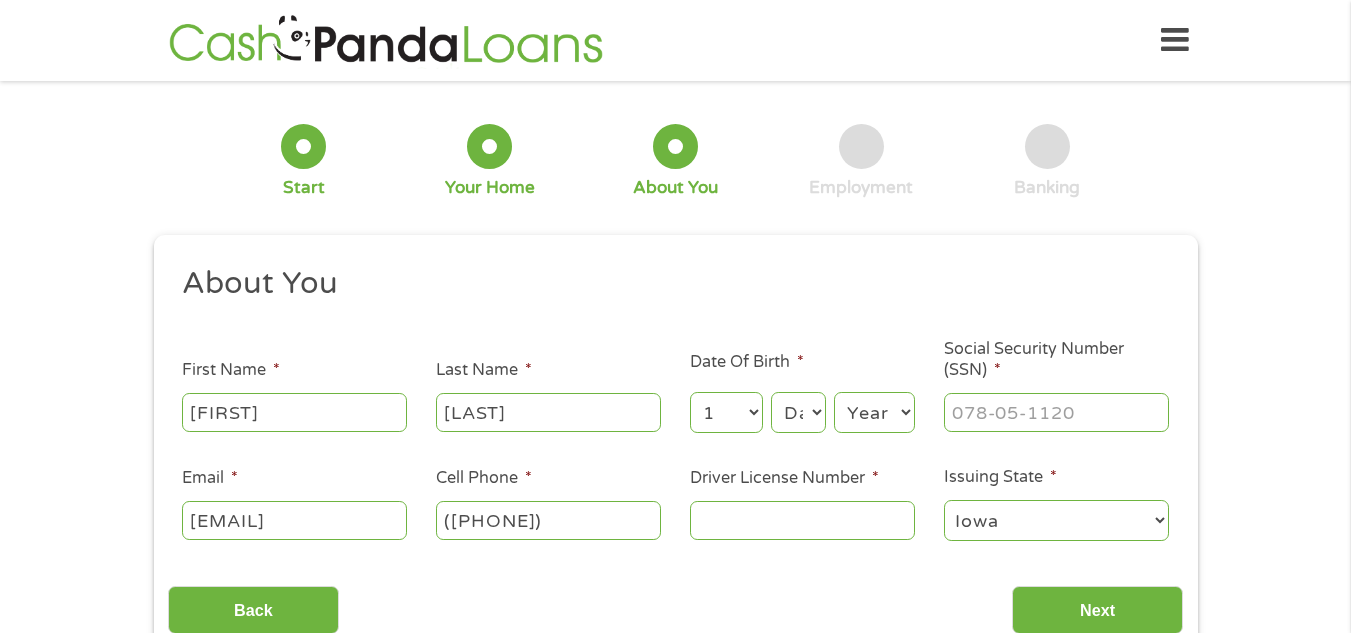 click on "Month 1 2 3 4 5 6 7 8 9 10 11 12" at bounding box center (726, 412) 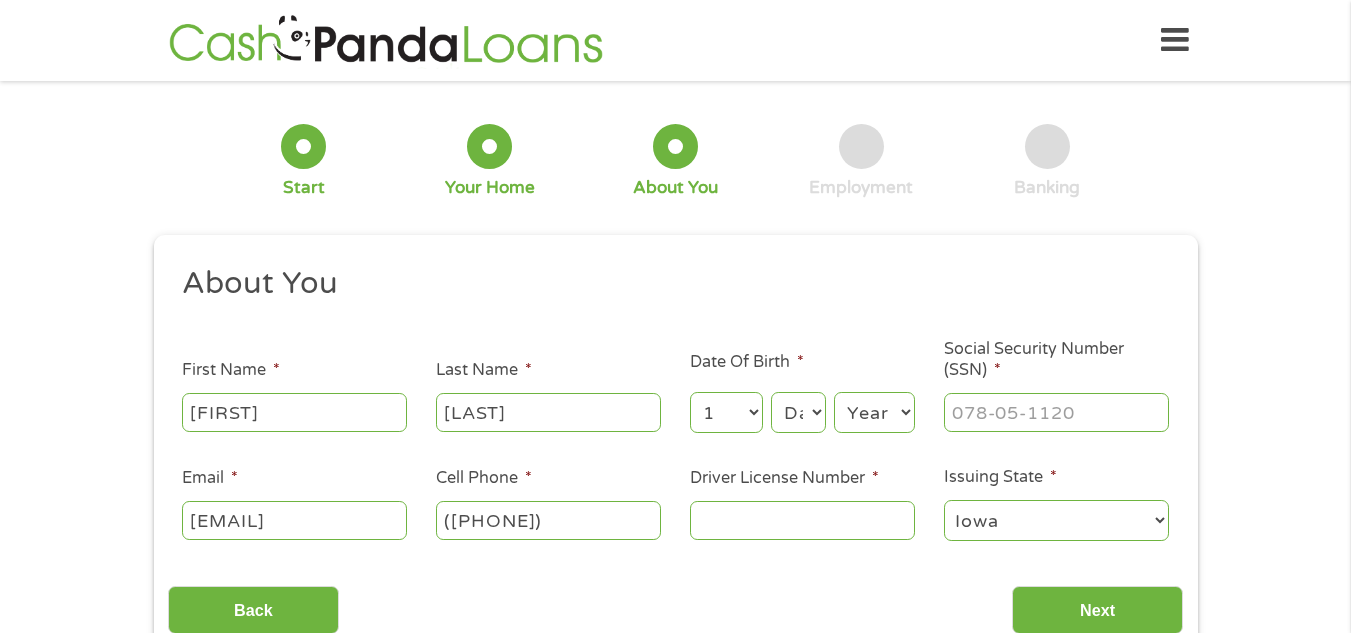 select on "26" 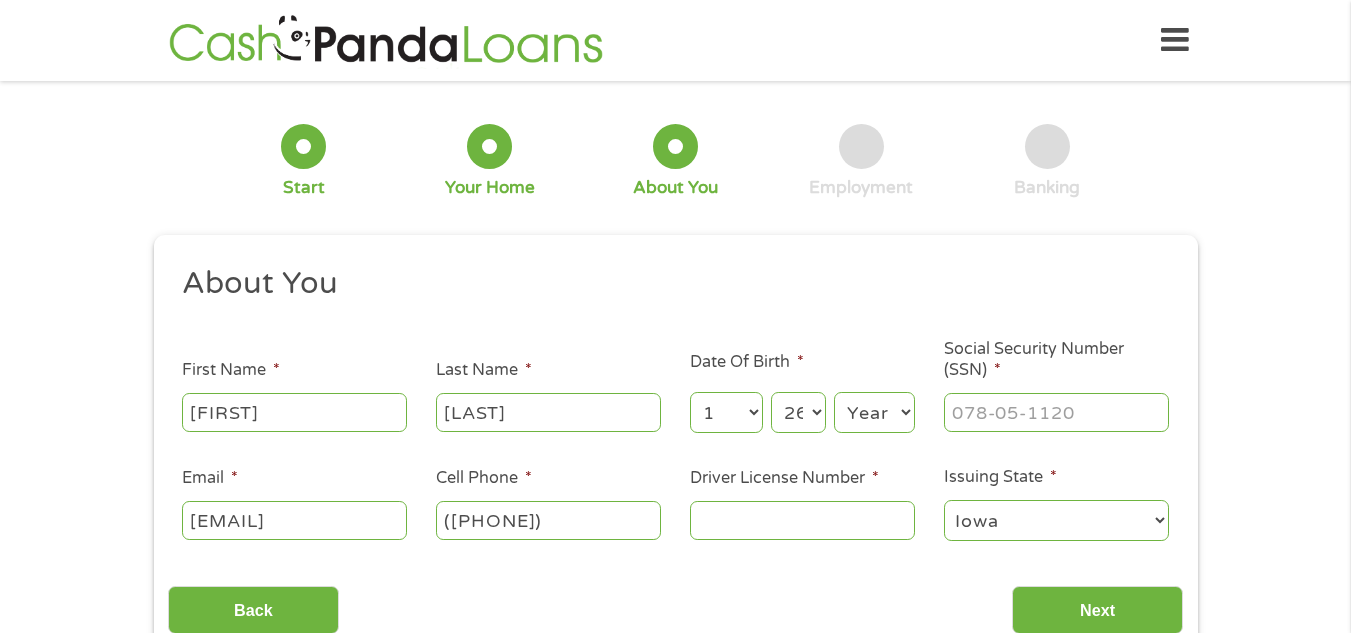 click on "Day 1 2 3 4 5 6 7 8 9 10 11 12 13 14 15 16 17 18 19 20 21 22 23 24 25 26 27 28 29 30 31" at bounding box center (798, 412) 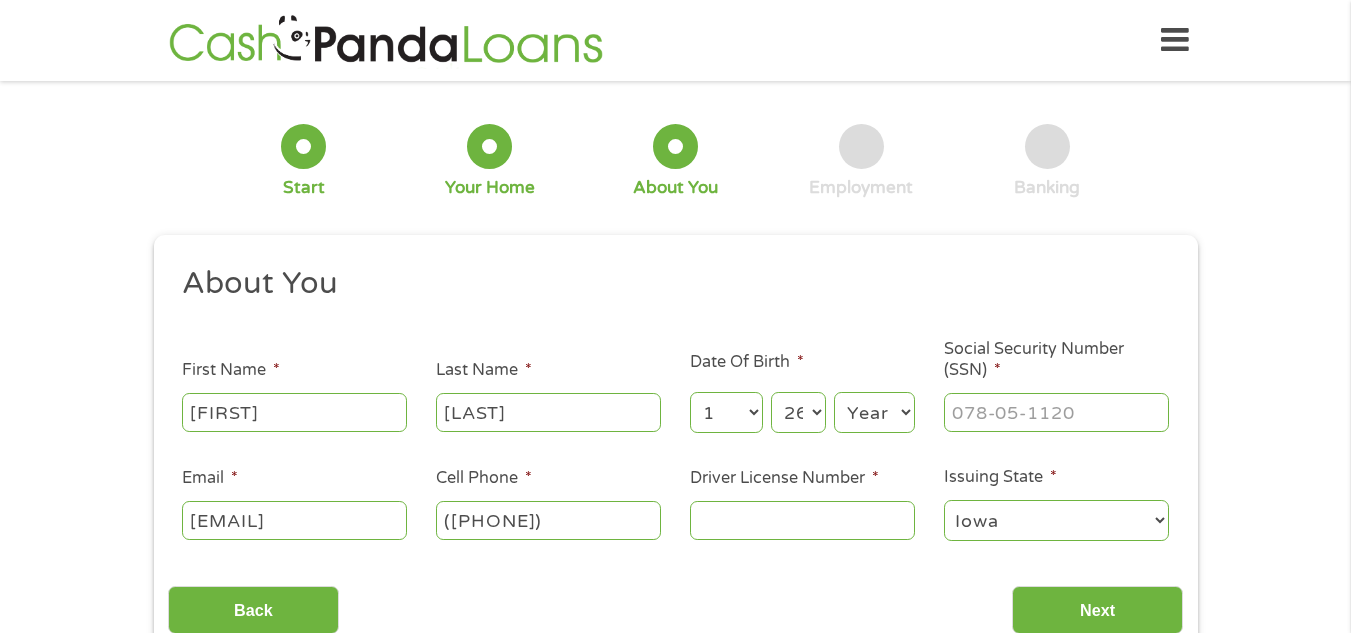 select on "1966" 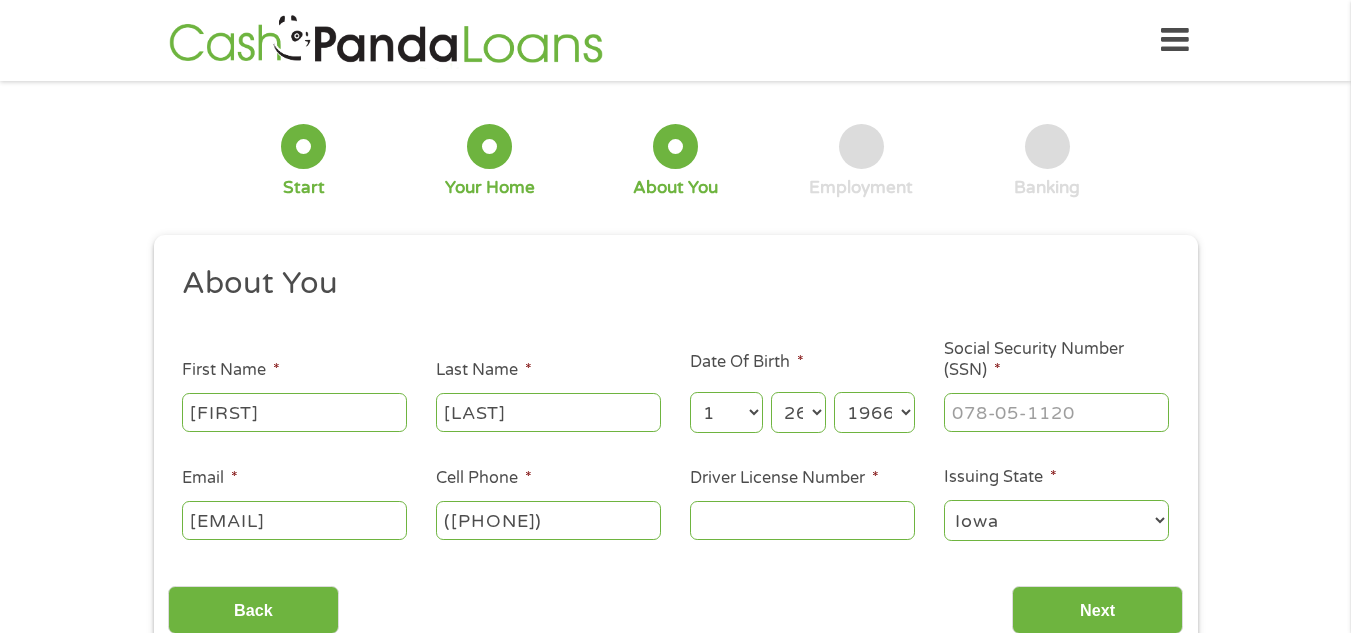 click on "Year 2007 2006 2005 2004 2003 2002 2001 2000 1999 1998 1997 1996 1995 1994 1993 1992 1991 1990 1989 1988 1987 1986 1985 1984 1983 1982 1981 1980 1979 1978 1977 1976 1975 1974 1973 1972 1971 1970 1969 1968 1967 1966 1965 1964 1963 1962 1961 1960 1959 1958 1957 1956 1955 1954 1953 1952 1951 1950 1949 1948 1947 1946 1945 1944 1943 1942 1941 1940 1939 1938 1937 1936 1935 1934 1933 1932 1931 1930 1929 1928 1927 1926 1925 1924 1923 1922 1921 1920" at bounding box center (874, 412) 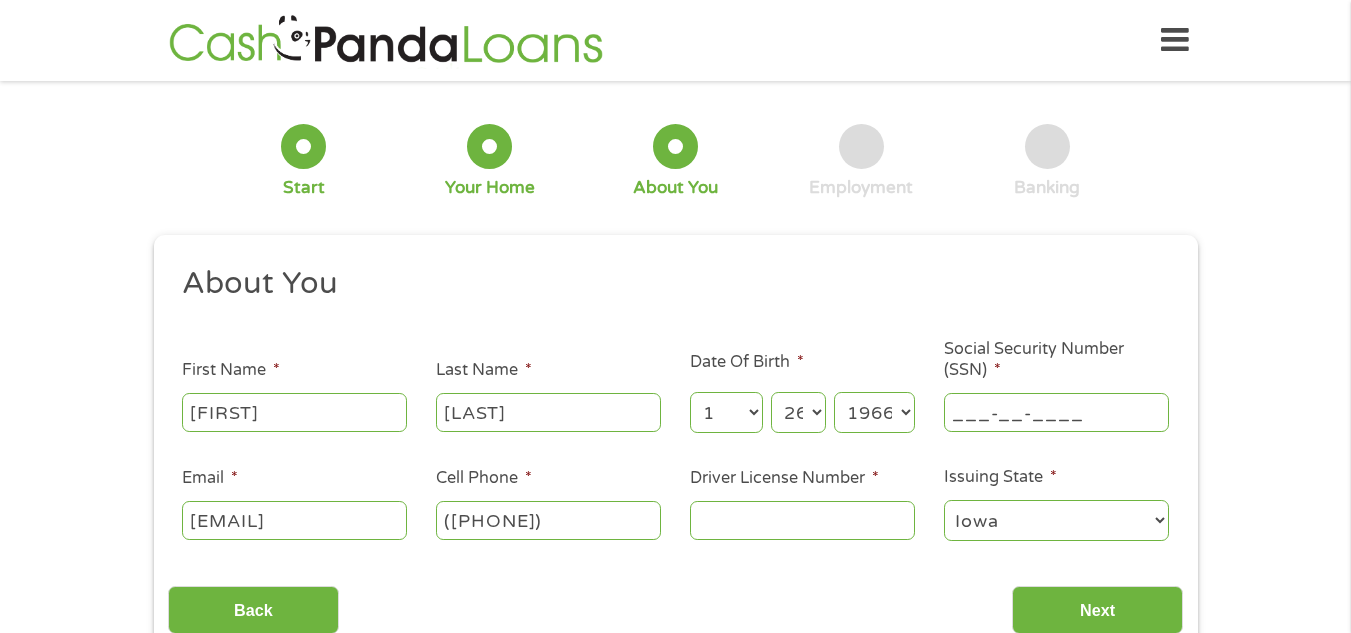 click on "___-__-____" at bounding box center [1056, 412] 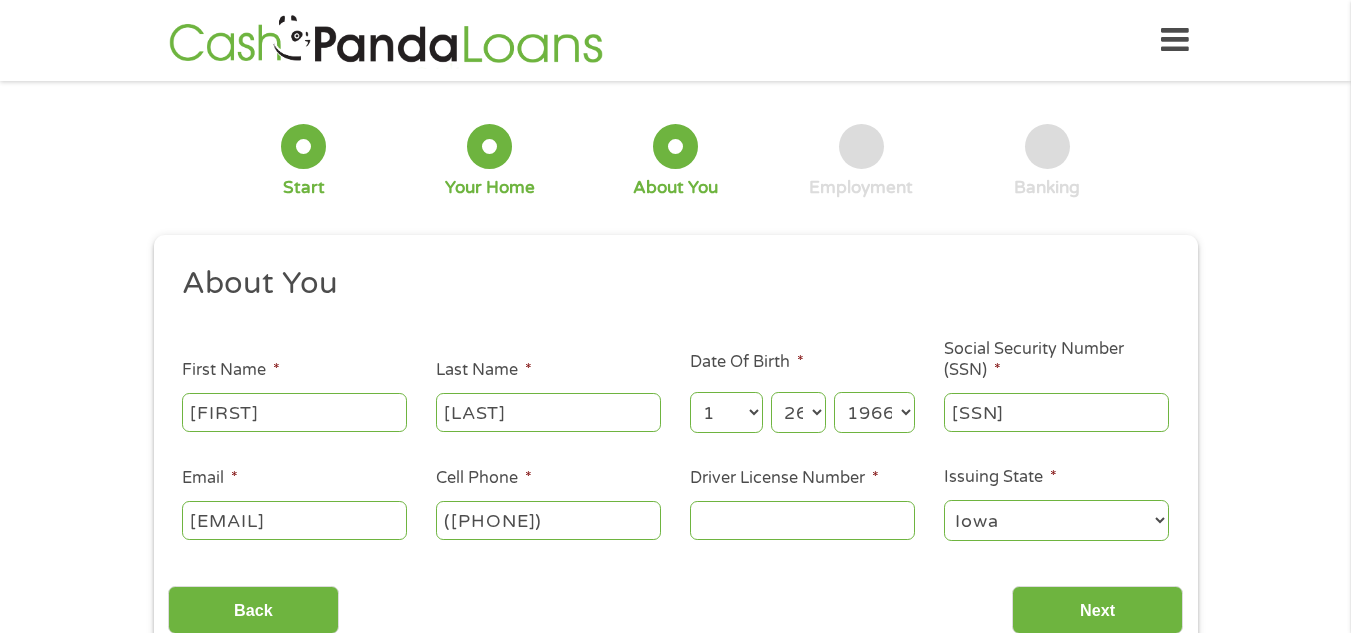 type on "[SSN]" 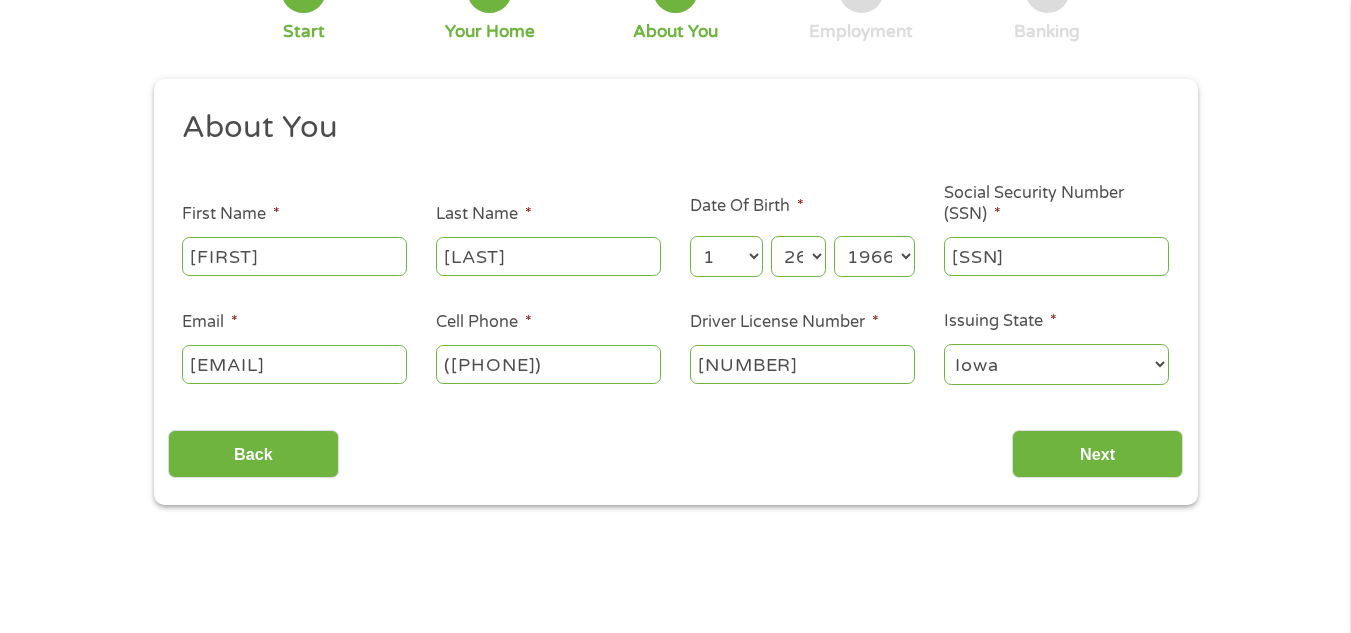 scroll, scrollTop: 200, scrollLeft: 0, axis: vertical 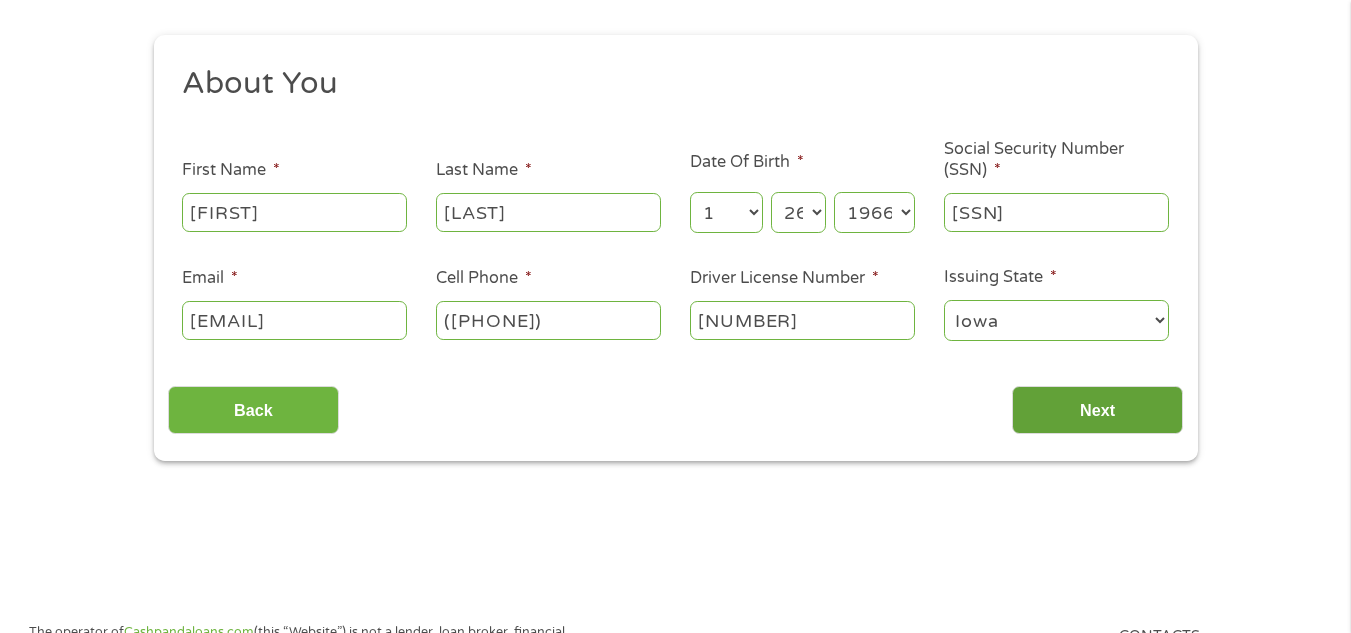 type on "[NUMBER]" 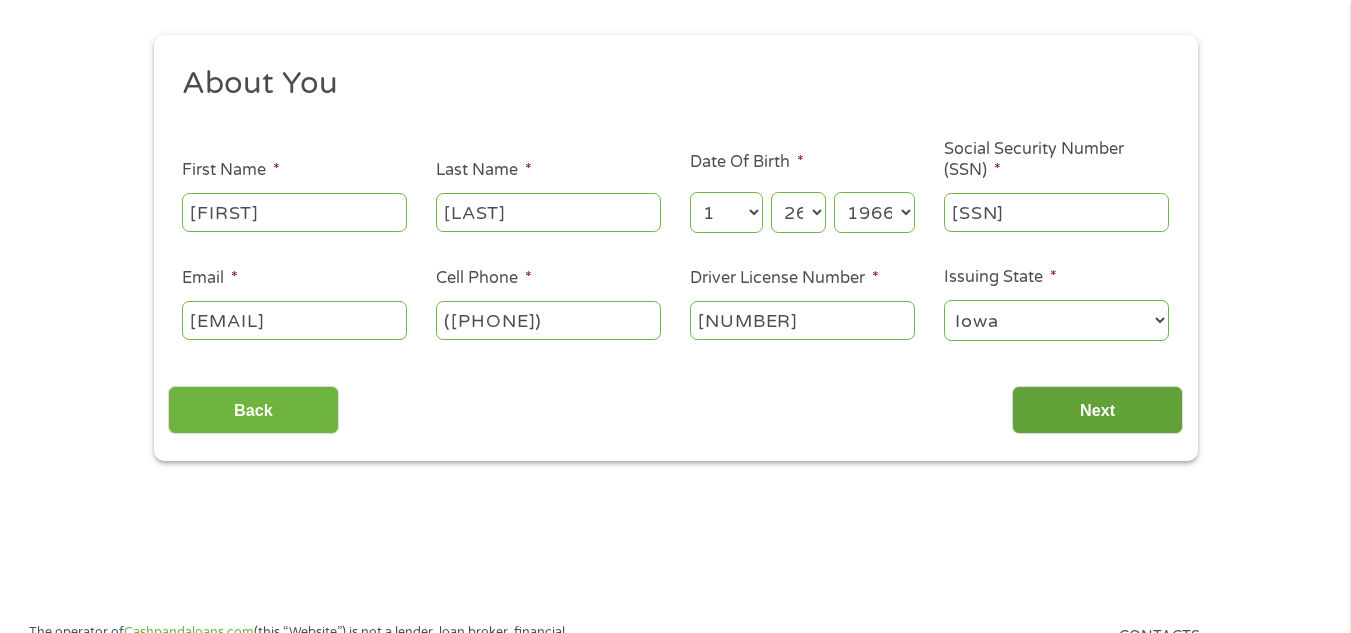 scroll, scrollTop: 8, scrollLeft: 8, axis: both 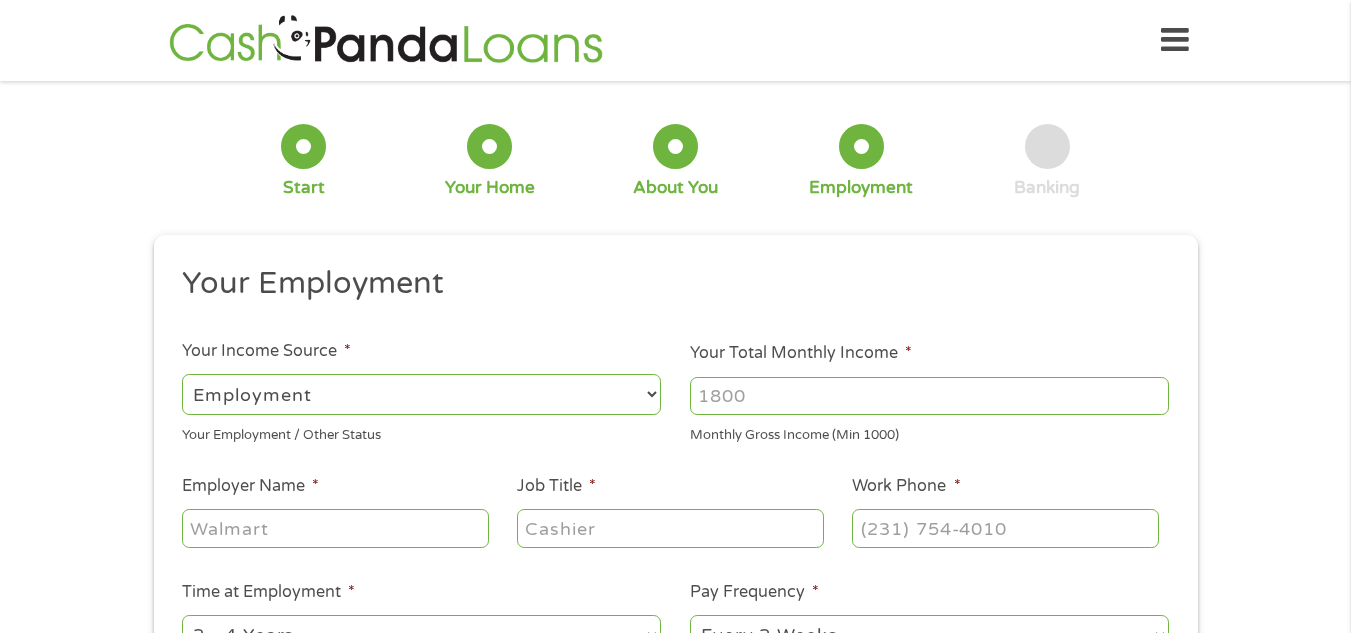 click on "--- Choose one --- Employment Self Employed Benefits" at bounding box center [421, 394] 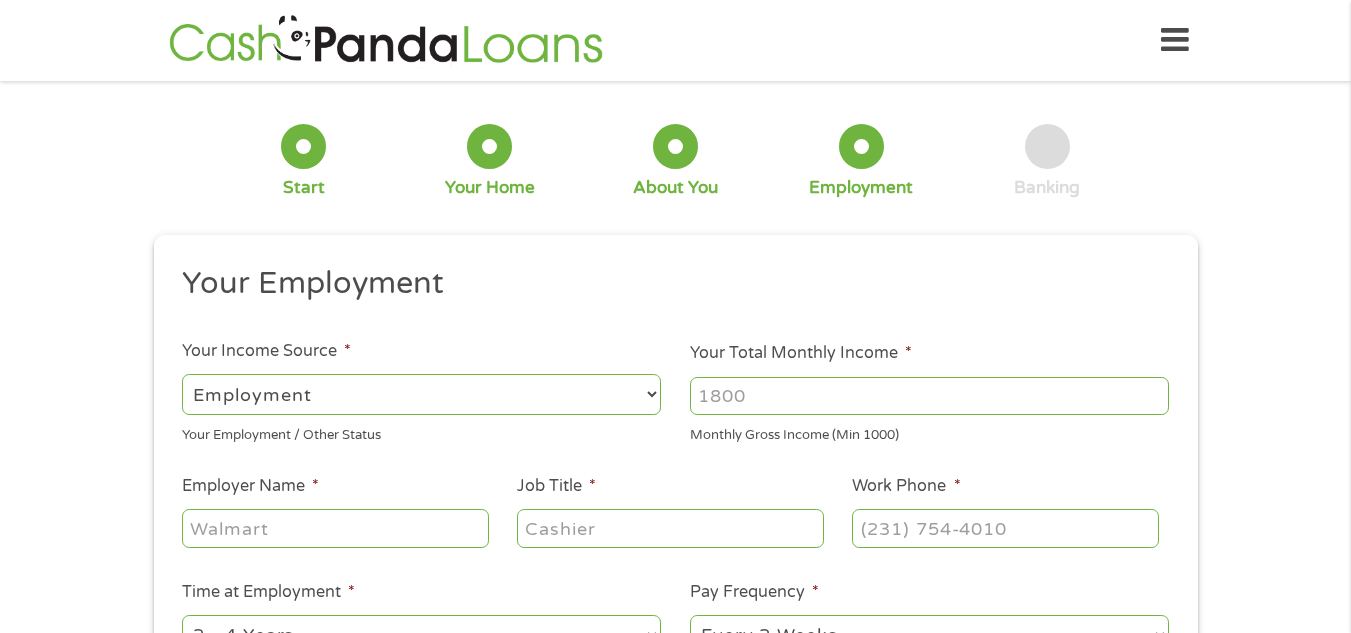 select on "benefits" 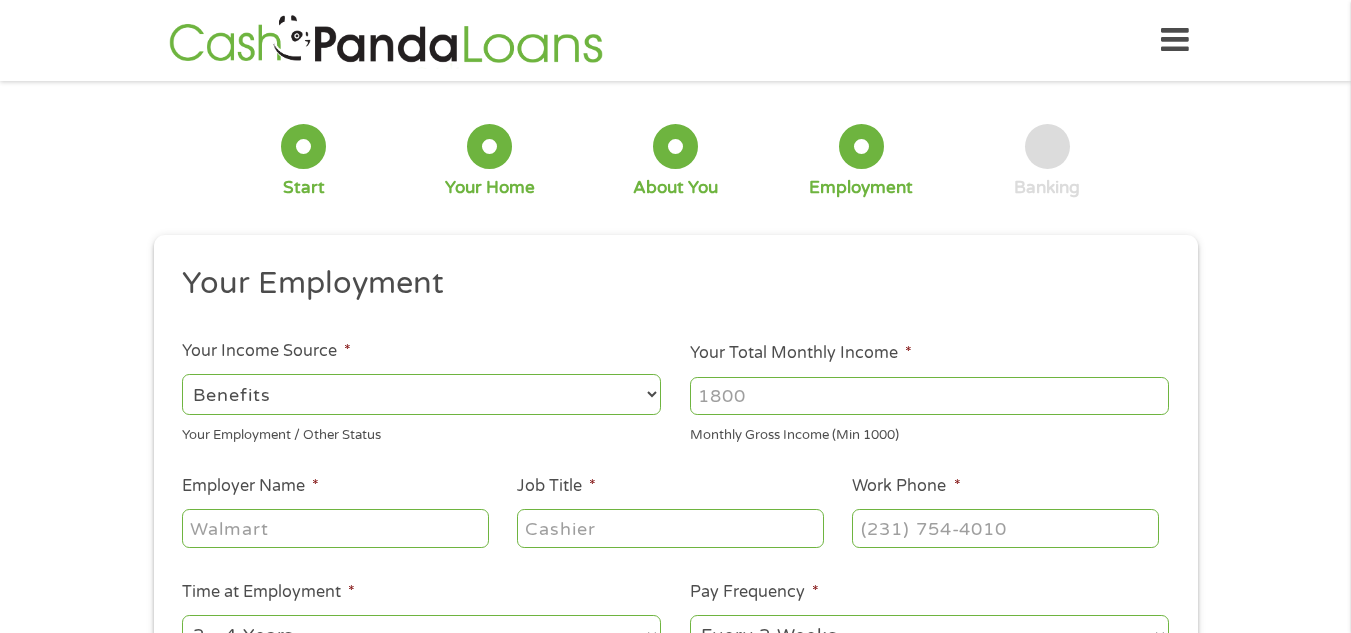 click on "--- Choose one --- Employment Self Employed Benefits" at bounding box center (421, 394) 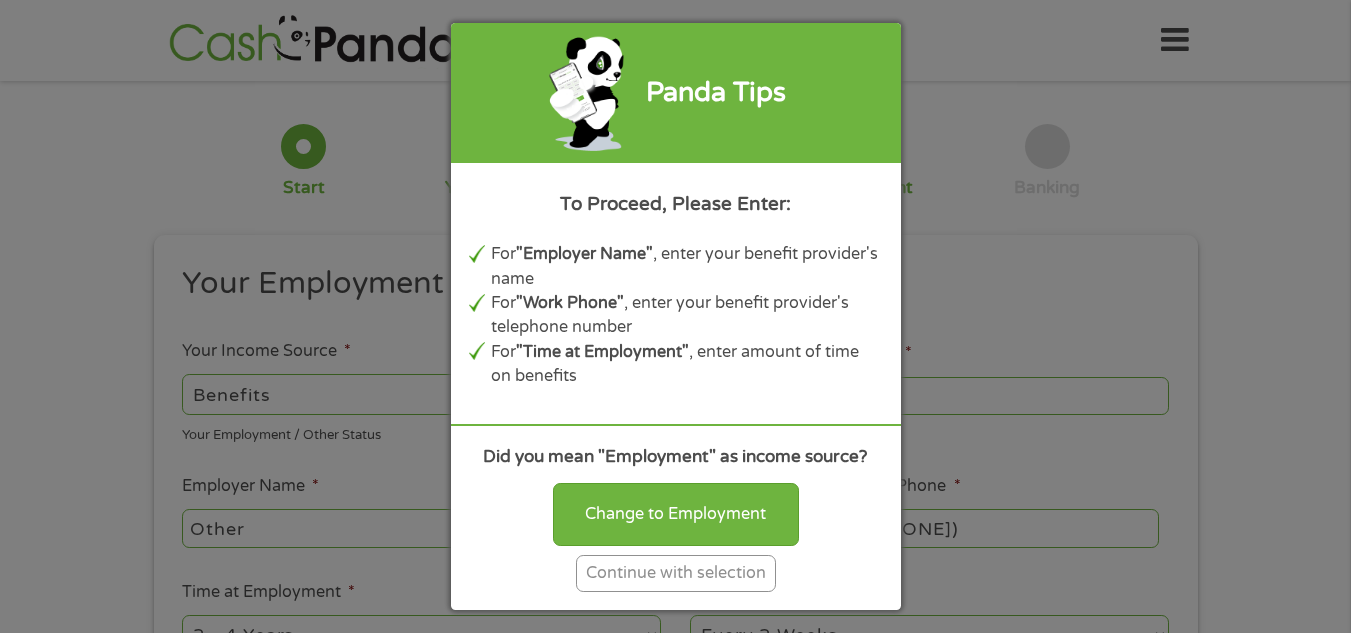 click on "Panda Tips To Proceed, Please Enter: For  "Employer Name" , enter your benefit provider's name For  "Work Phone" , enter your benefit provider's telephone number For  "Time at Employment" , enter amount of time on benefits Did you mean "Employment" as income source? Change to Employment Continue with selection" at bounding box center [675, 316] 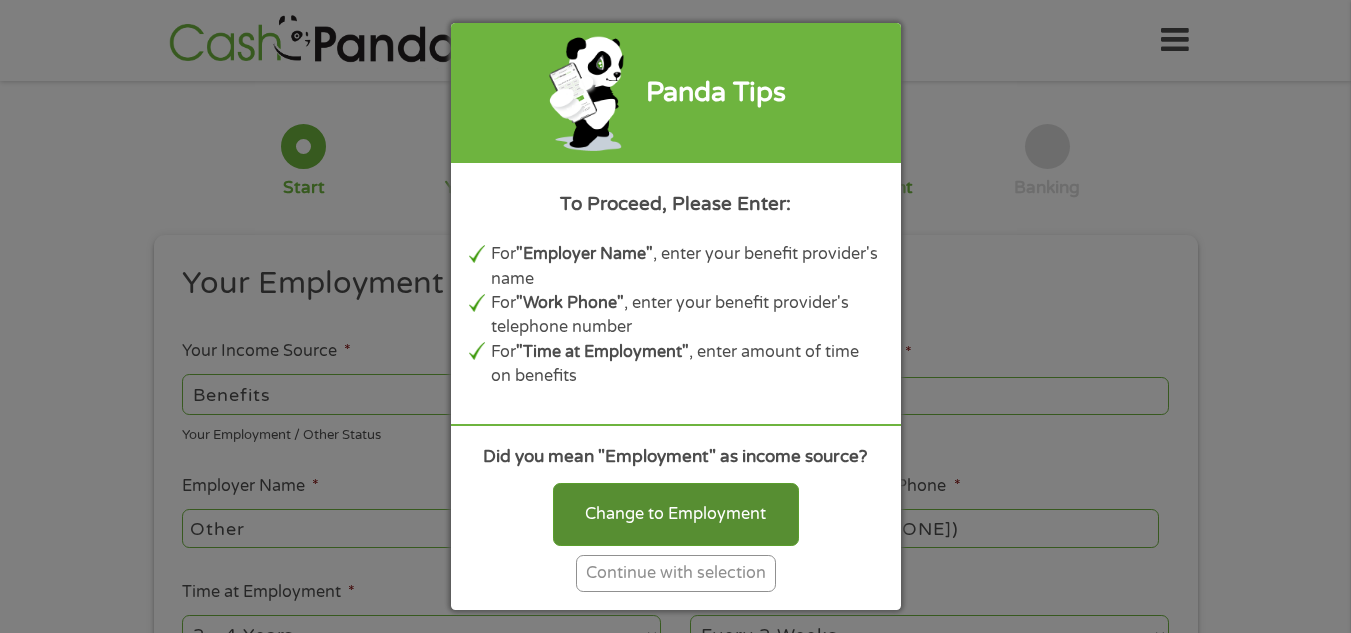 click on "Change to Employment" at bounding box center (676, 514) 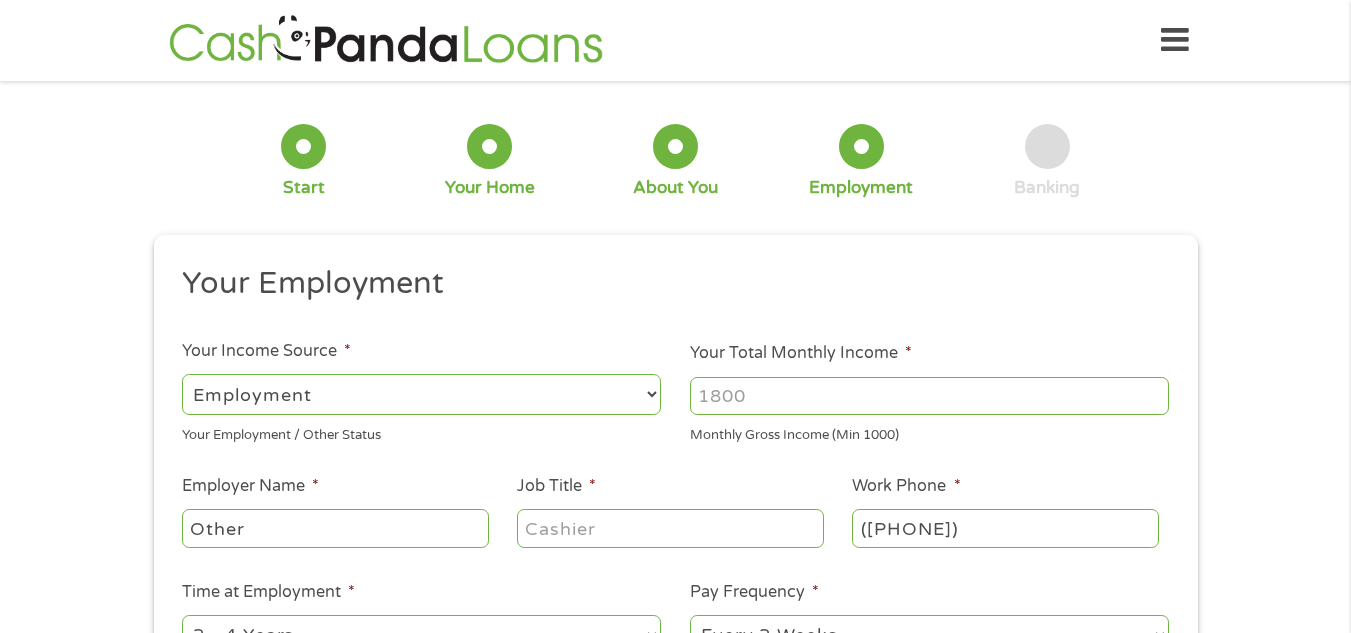 drag, startPoint x: 327, startPoint y: 394, endPoint x: 240, endPoint y: 389, distance: 87.14356 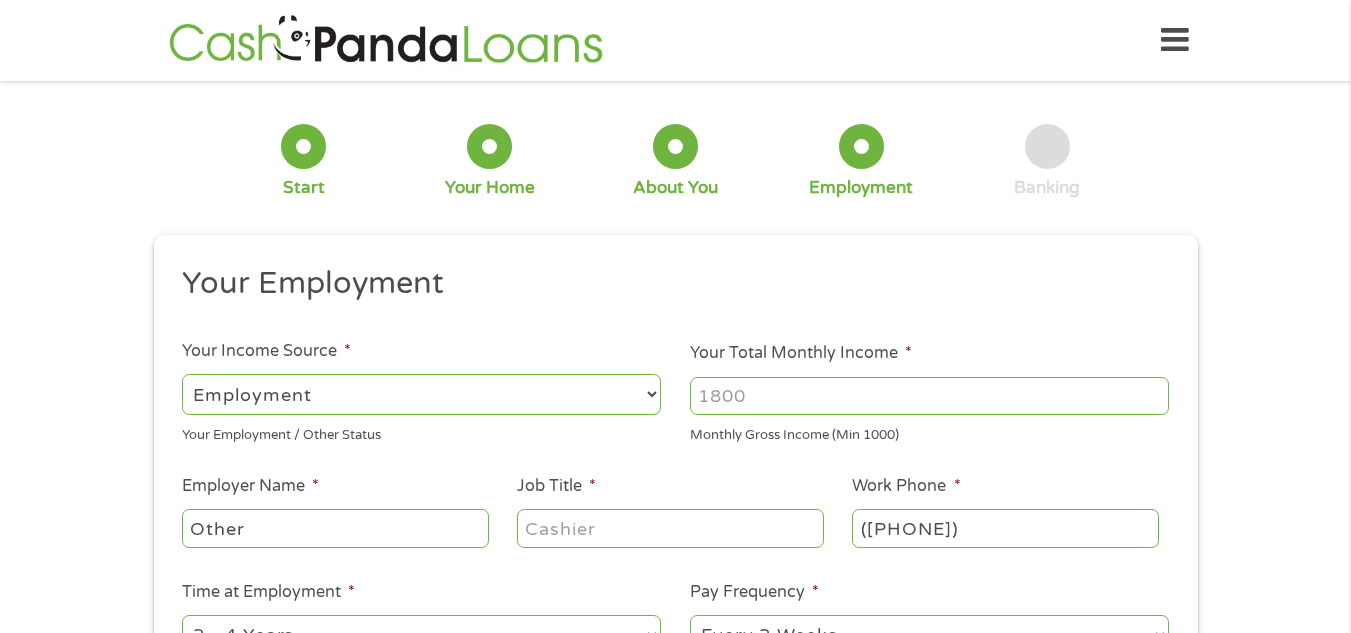 click on "--- Choose one --- Employment Self Employed Benefits" at bounding box center [421, 394] 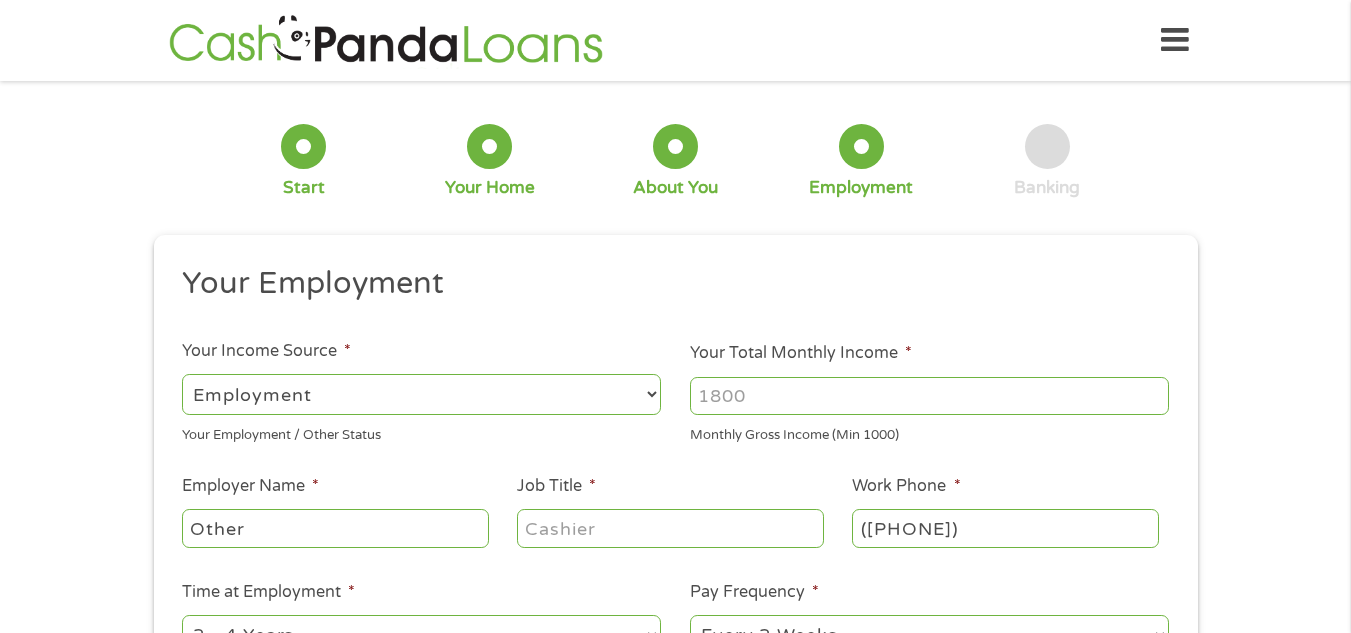 select on "benefits" 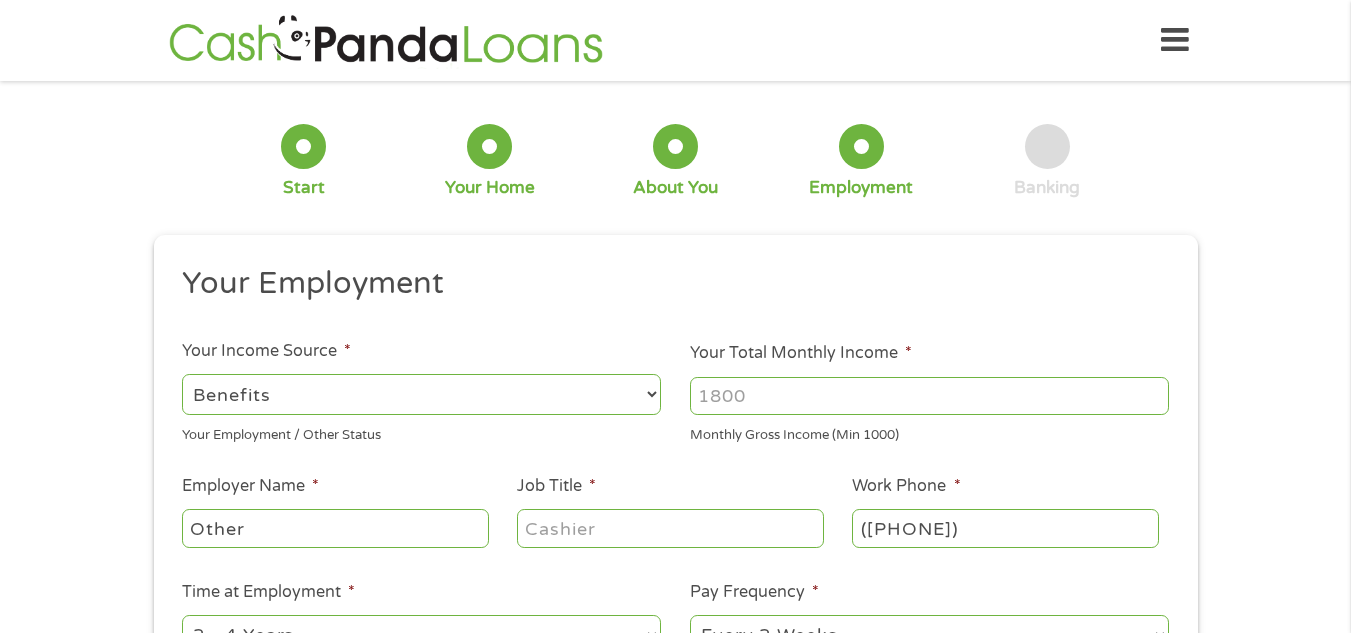click on "--- Choose one --- Employment Self Employed Benefits" at bounding box center (421, 394) 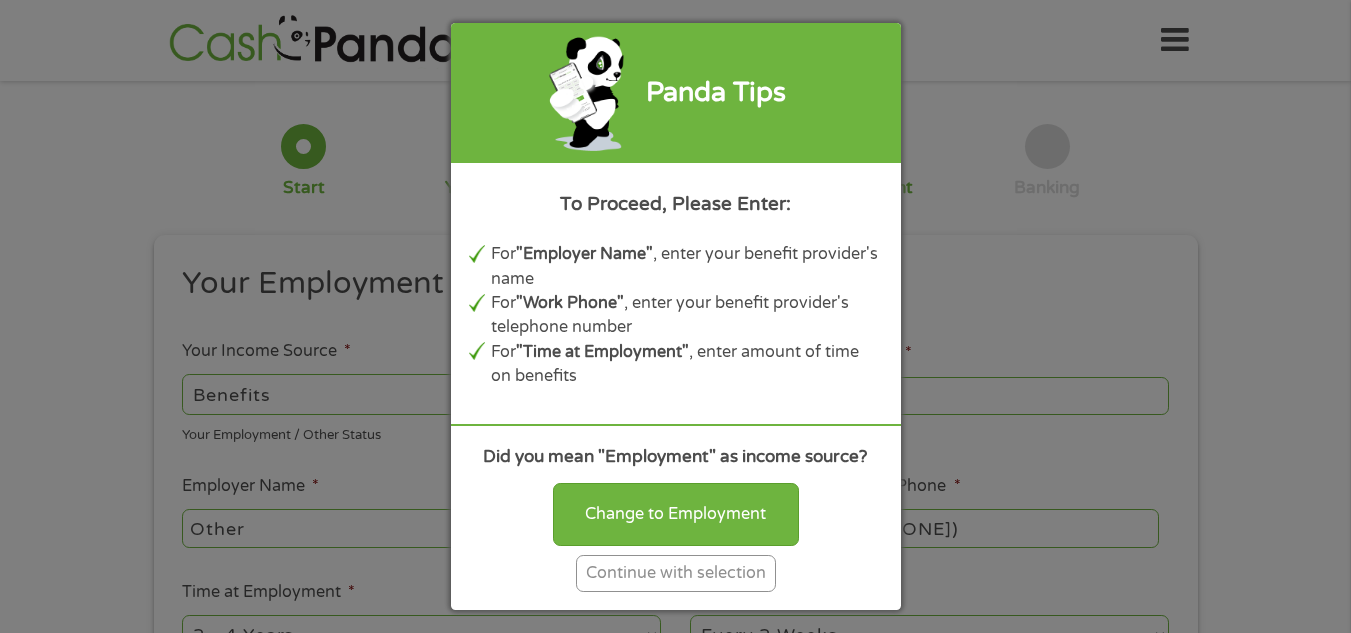 click on "Continue with selection" at bounding box center (676, 573) 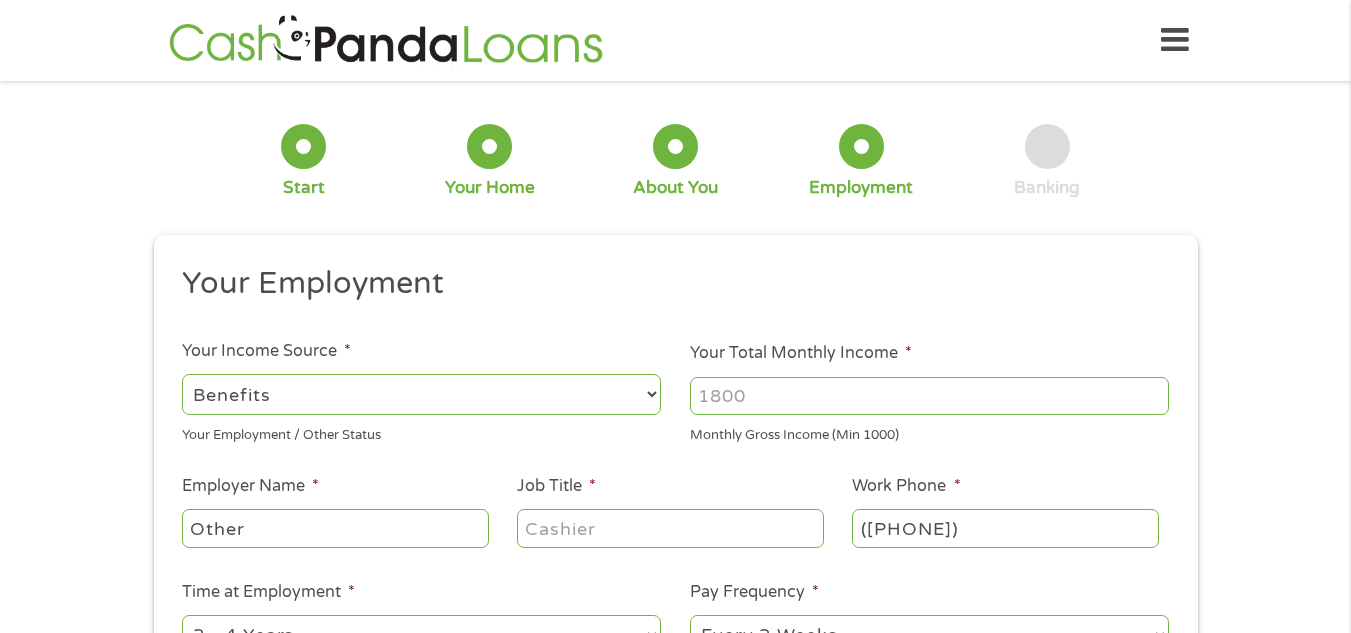click on "--- Choose one --- Employment Self Employed Benefits" at bounding box center (421, 394) 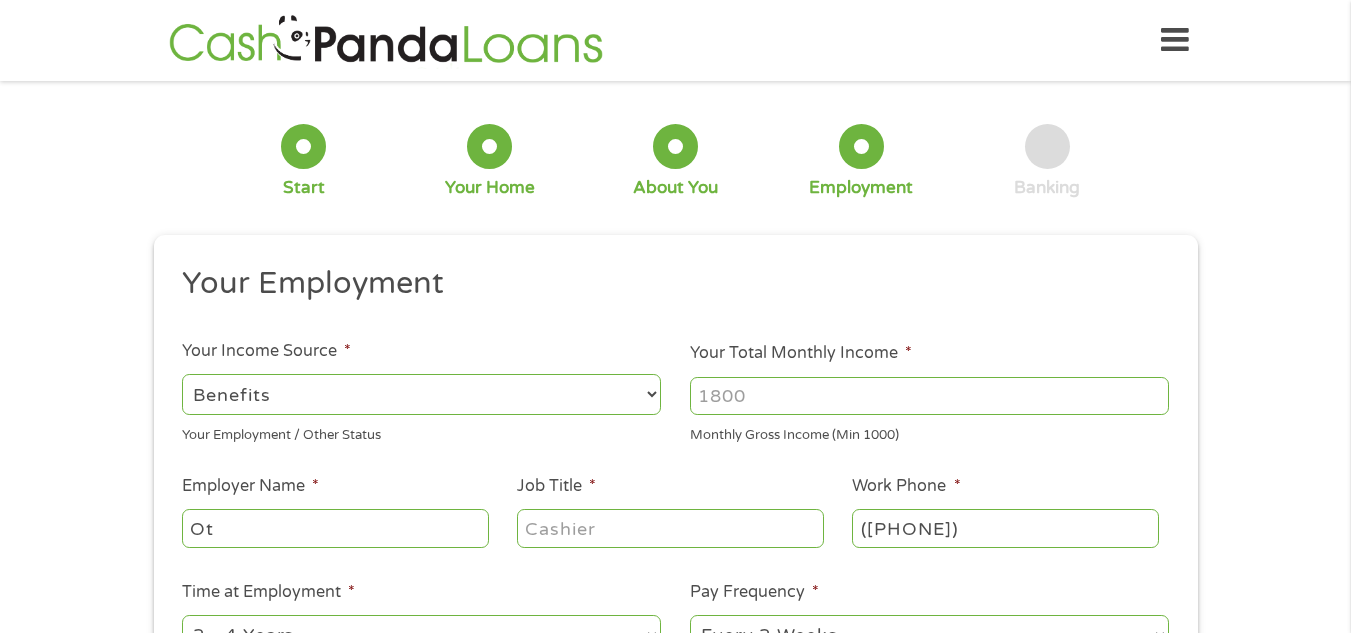 type on "O" 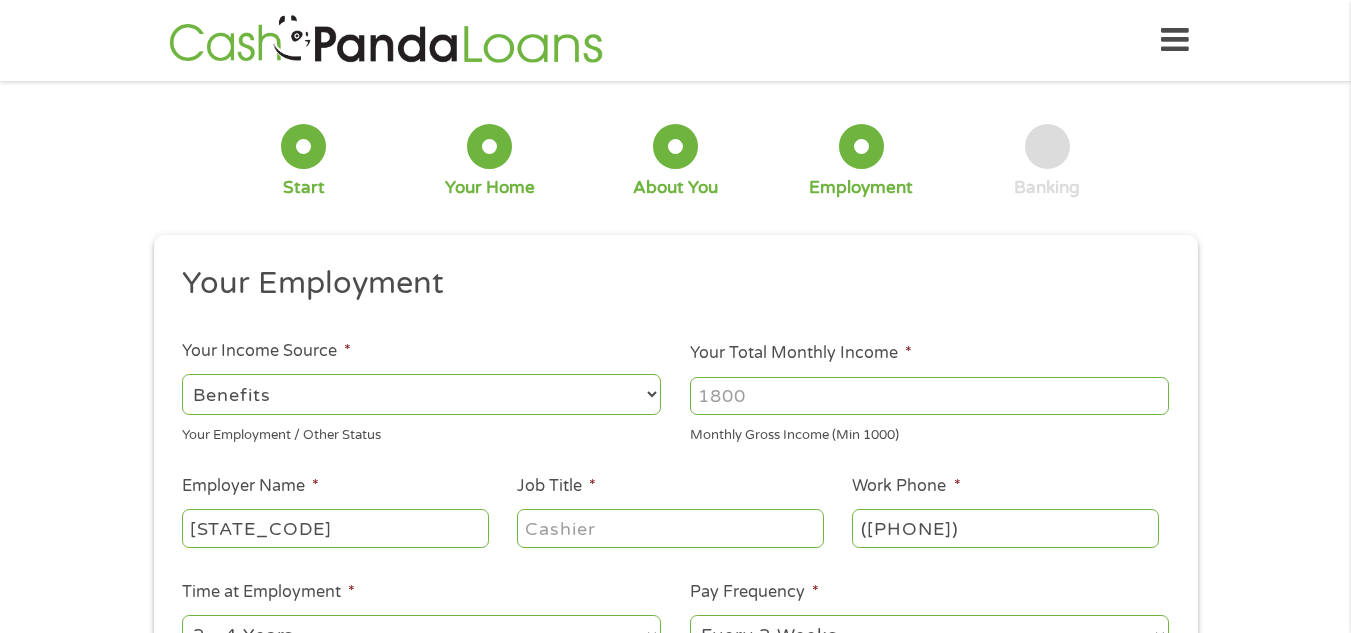 type on "I" 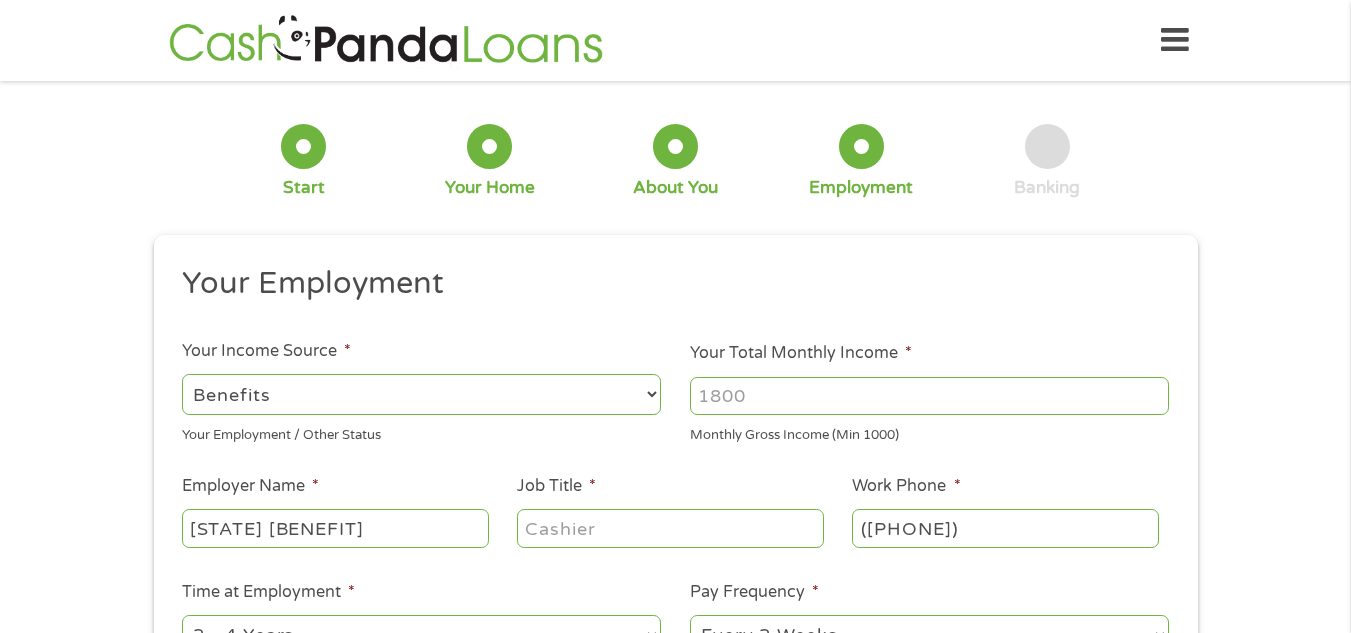 type on "[STATE] [BENEFIT]" 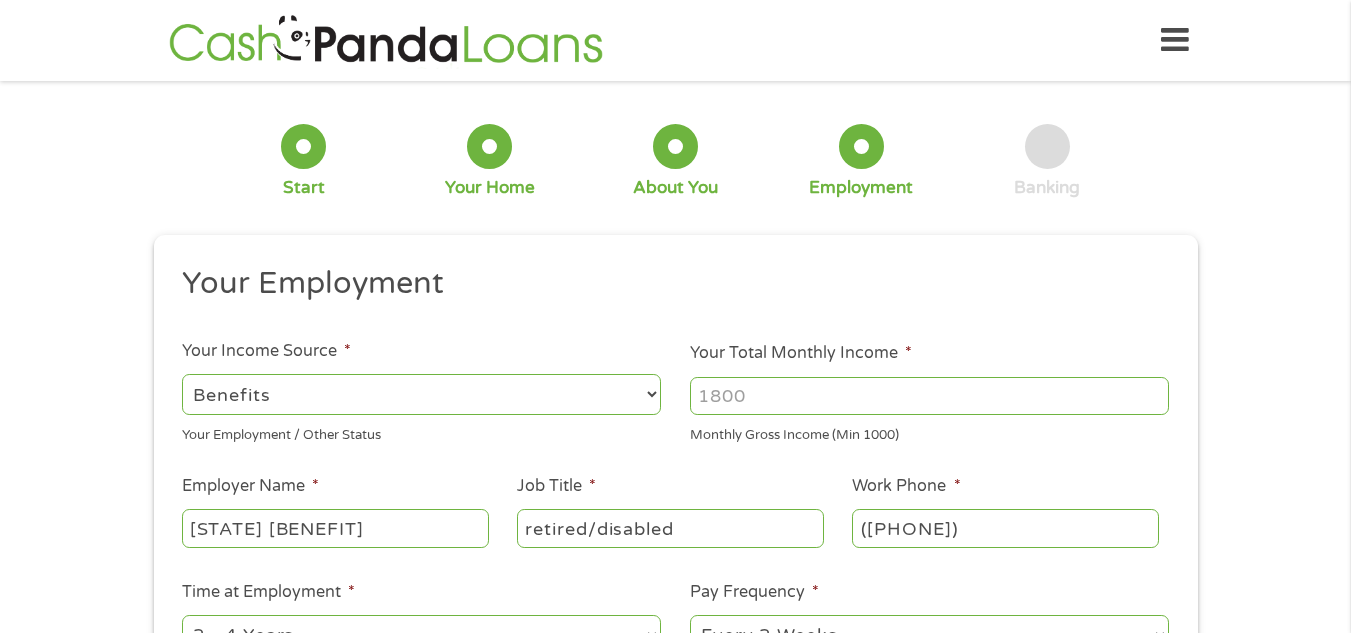type on "retired/disabled" 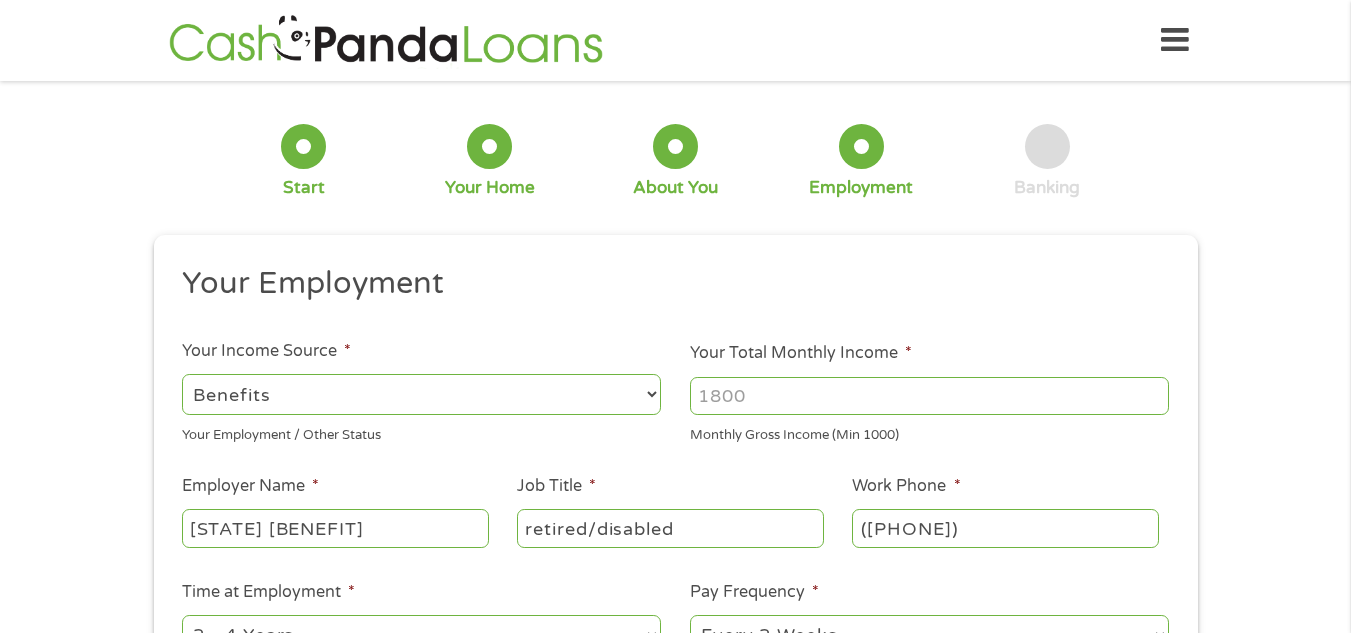 drag, startPoint x: 767, startPoint y: 392, endPoint x: 654, endPoint y: 399, distance: 113.216606 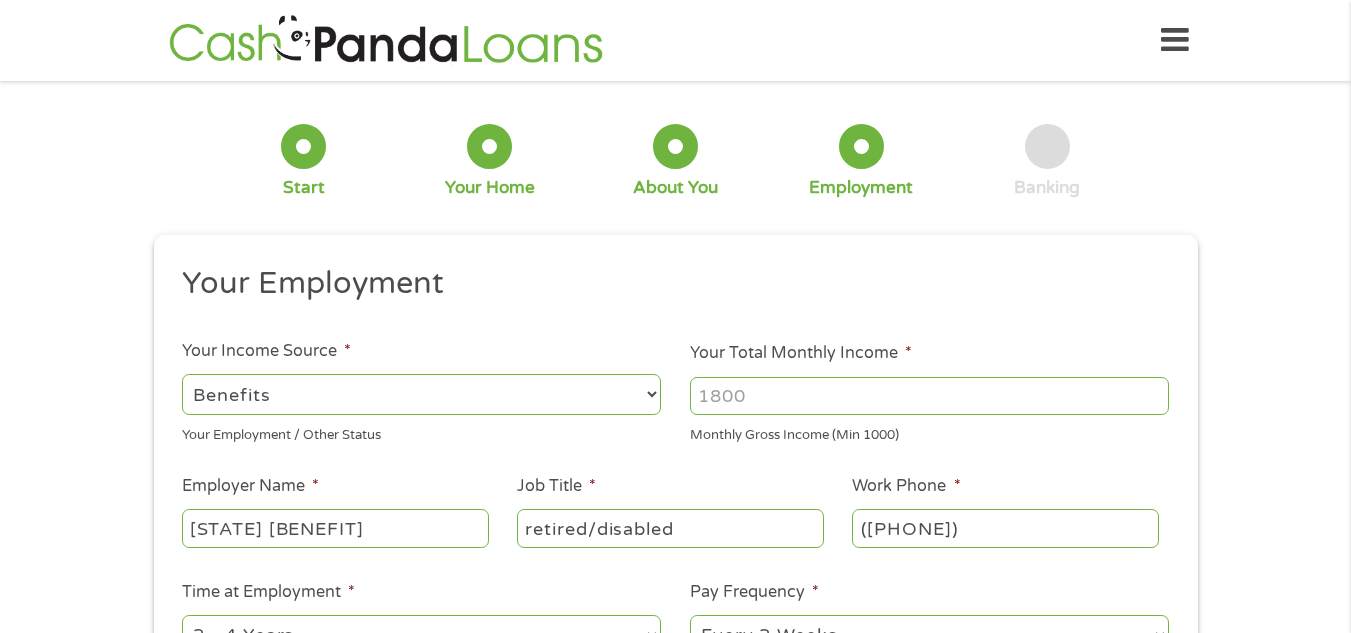 click on "Employer Name * [STATE] [BENEFIT] Job Title * retired/disabled Work Phone * ([PHONE]) Time at Employment * --- Choose one --- 1 Year or less 1 - 2 Years 2 - 4 Years Over 4 Years Pay Frequency * --- Choose one --- Every 2 Weeks Every Week Monthly Semi-Monthly Next Pay Date (DD/MM/YYYY) * Are you Active Military * No Yes Are you Paid by Direct Deposit * Yes No" at bounding box center [675, 523] 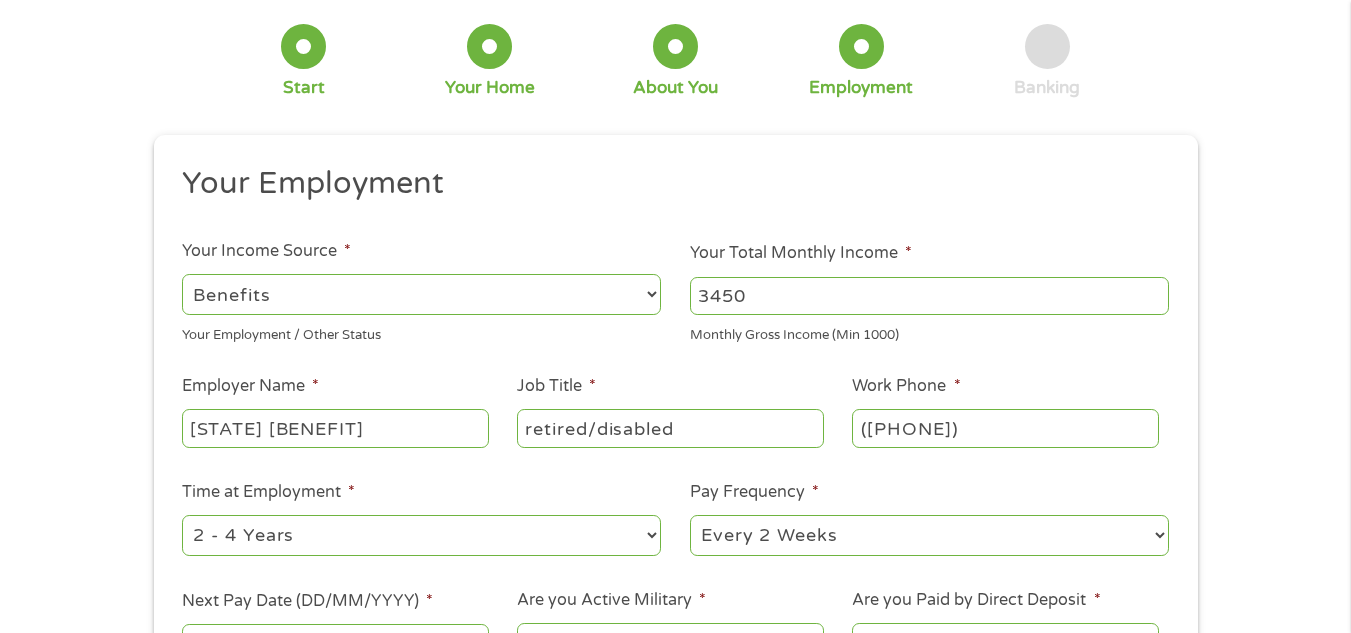 scroll, scrollTop: 200, scrollLeft: 0, axis: vertical 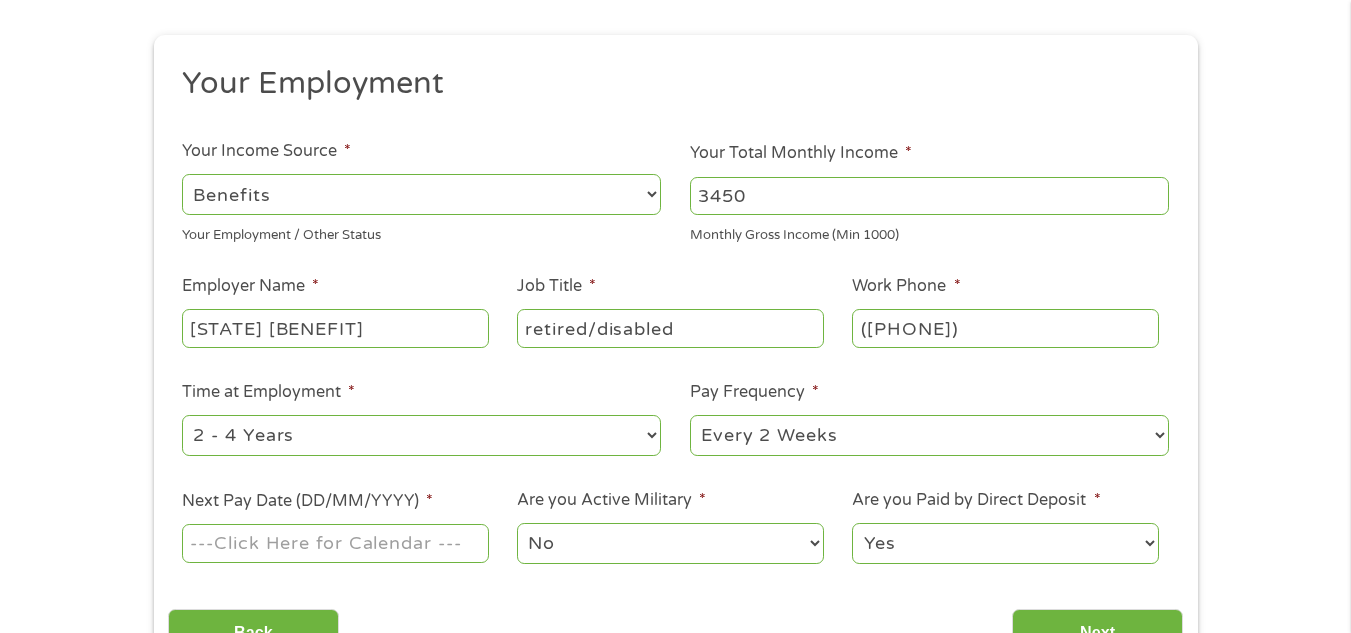 type on "3450" 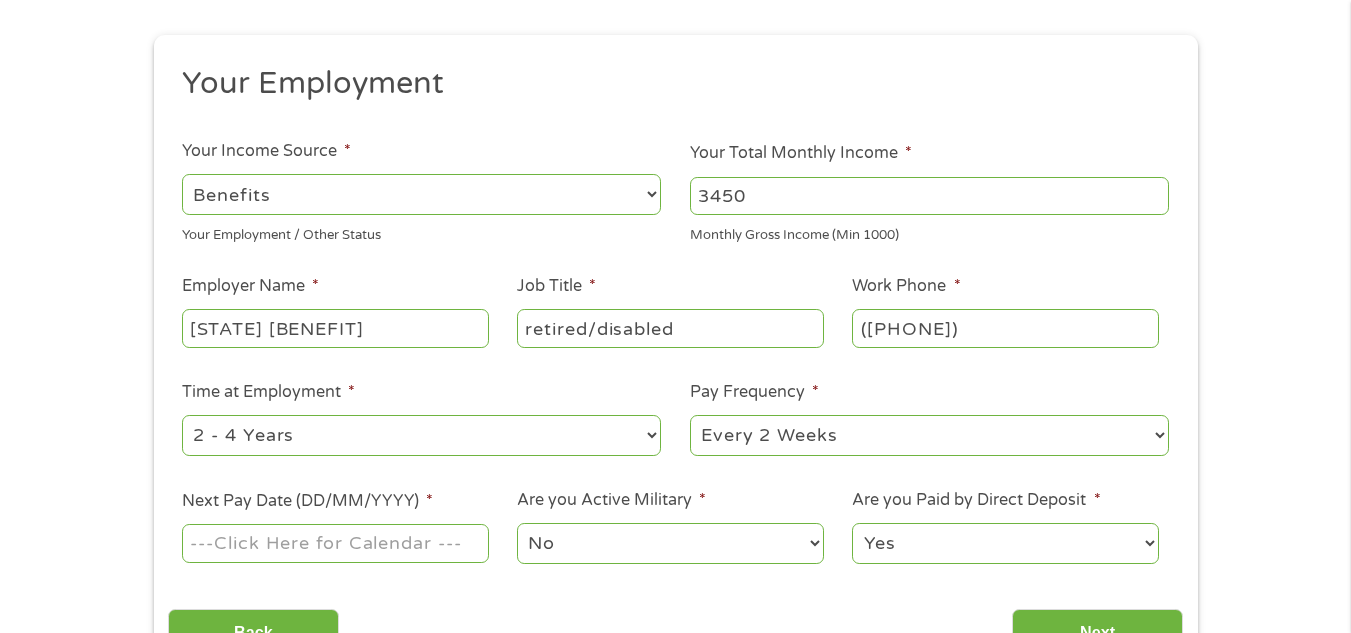 click on "--- Choose one --- 1 Year or less 1 - 2 Years 2 - 4 Years Over 4 Years" at bounding box center [421, 435] 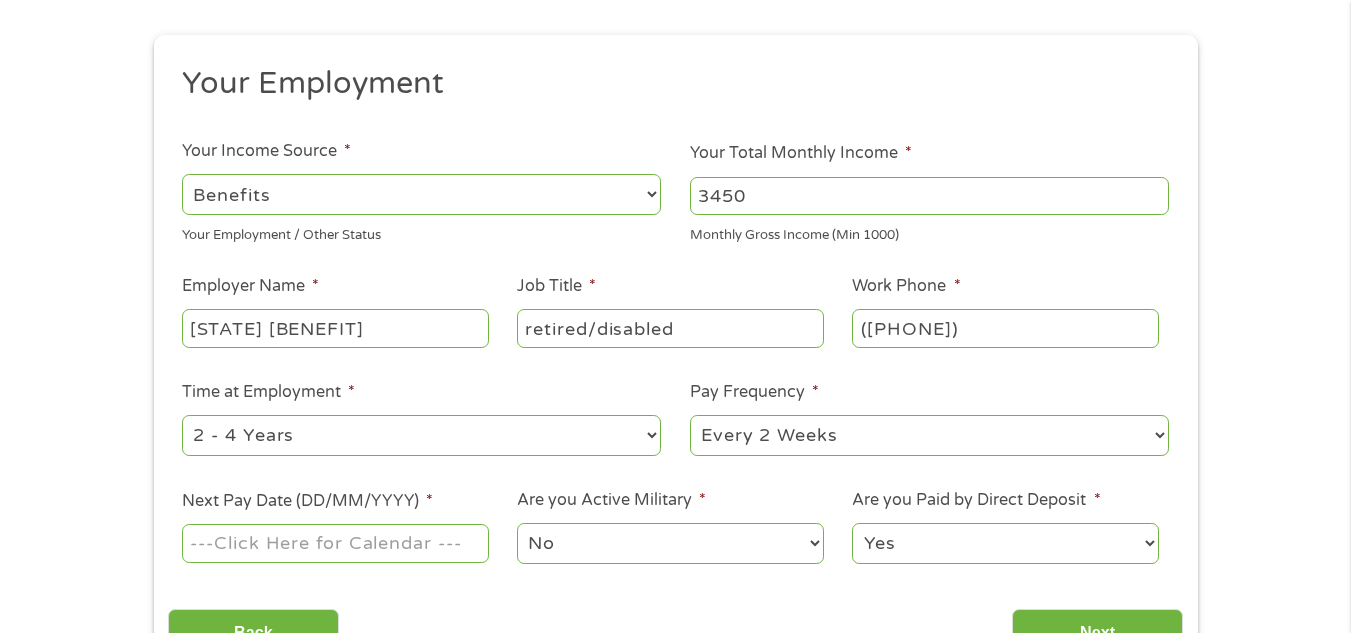 select on "12months" 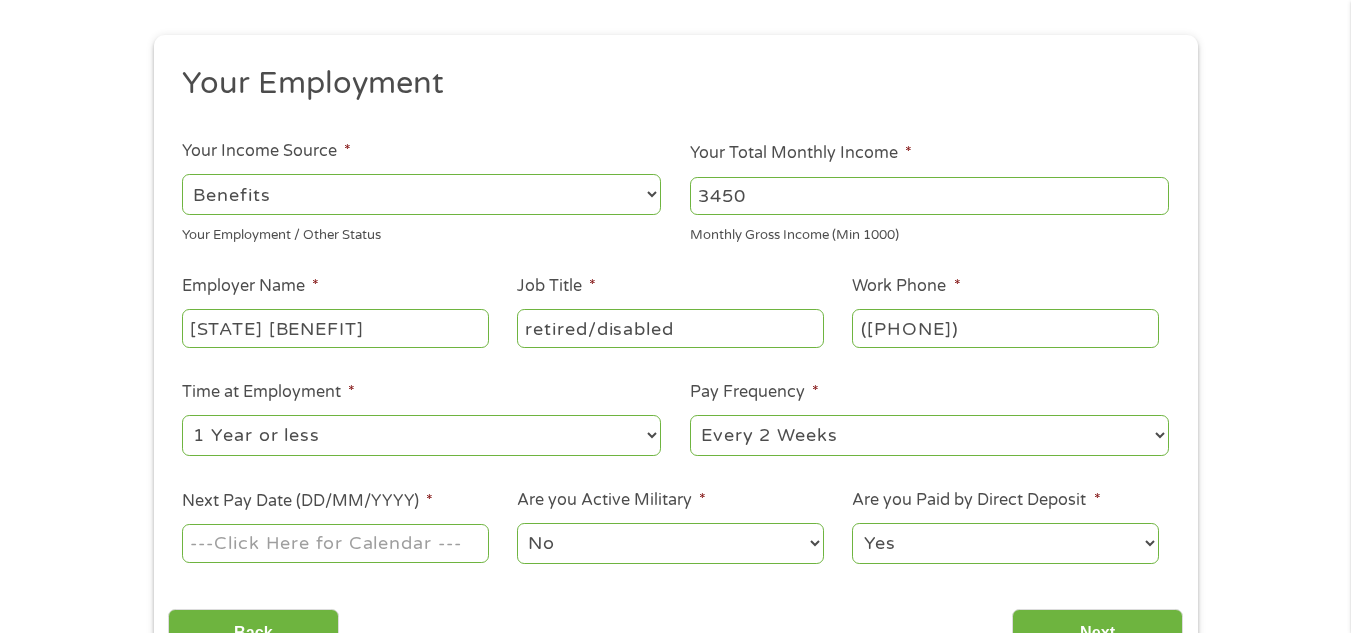 click on "--- Choose one --- 1 Year or less 1 - 2 Years 2 - 4 Years Over 4 Years" at bounding box center [421, 435] 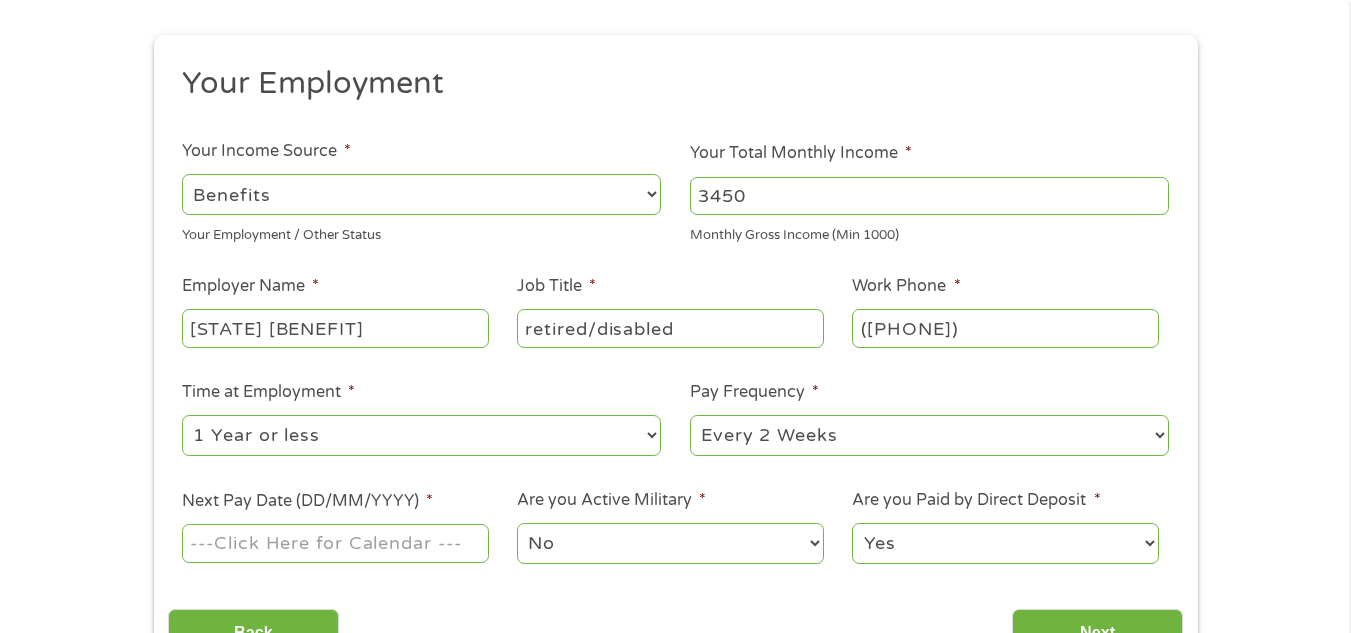 click on "--- Choose one --- Every 2 Weeks Every Week Monthly Semi-Monthly" at bounding box center [929, 435] 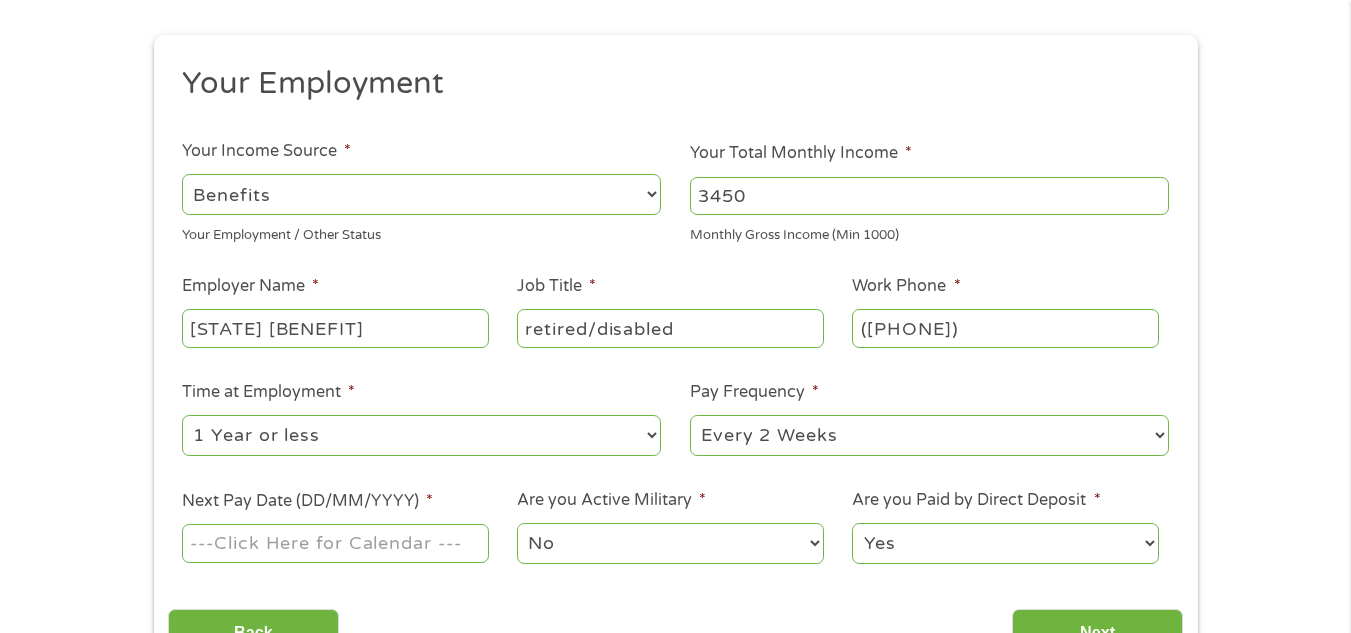 select on "monthly" 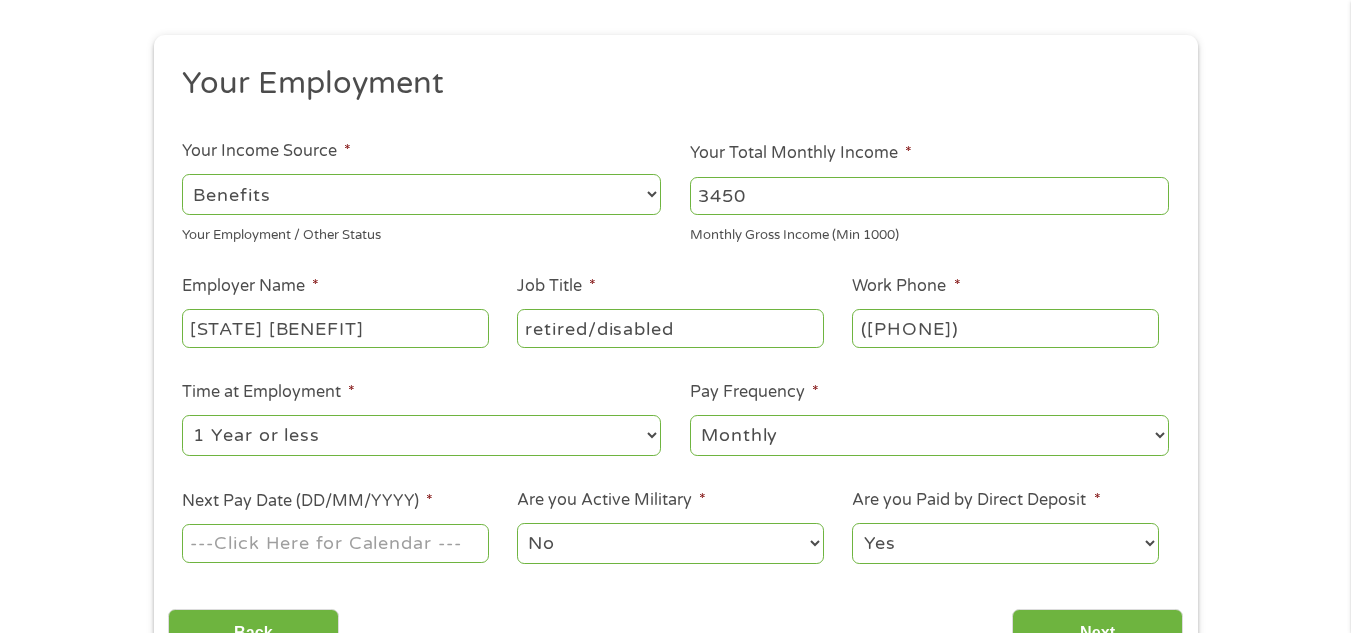 click on "--- Choose one --- Every 2 Weeks Every Week Monthly Semi-Monthly" at bounding box center (929, 435) 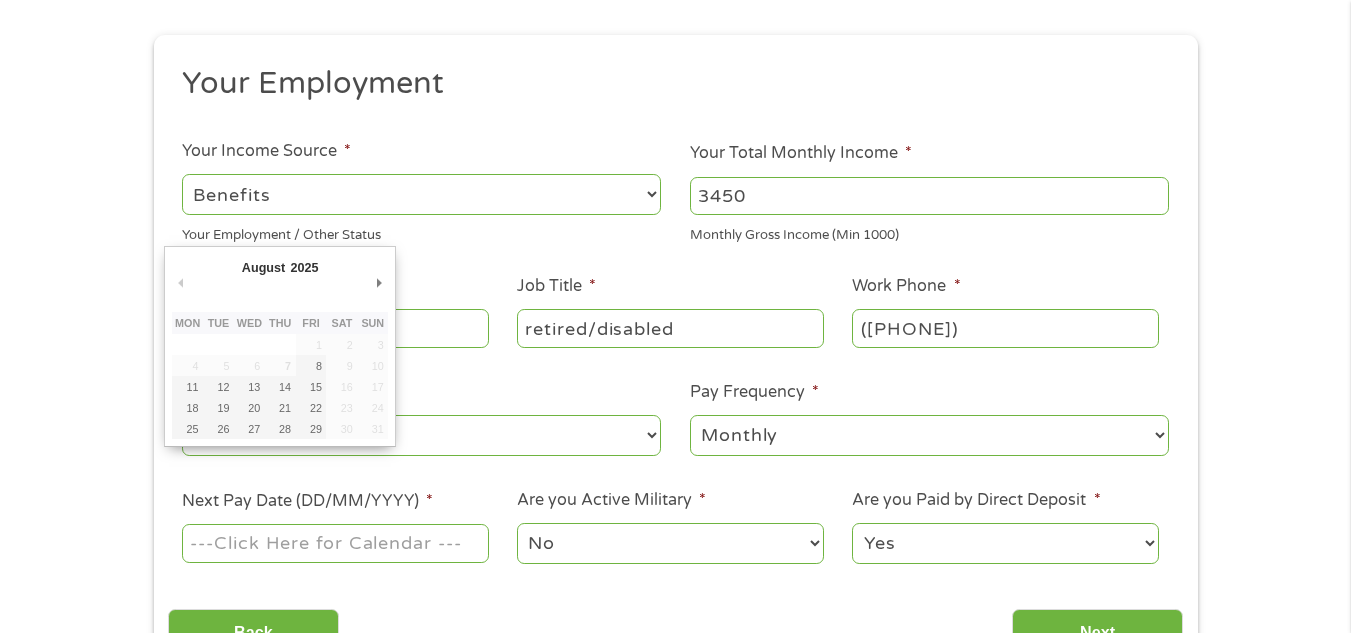 click on "Next Pay Date (DD/MM/YYYY) *" at bounding box center (335, 543) 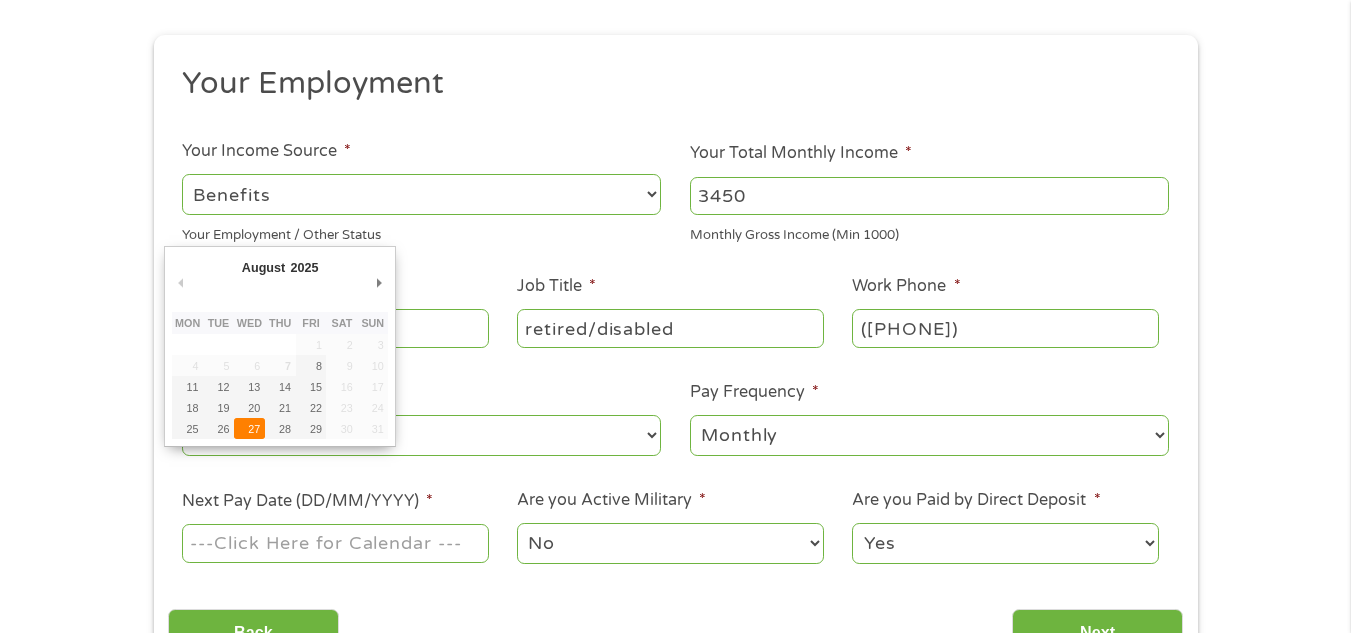 type on "[DATE]" 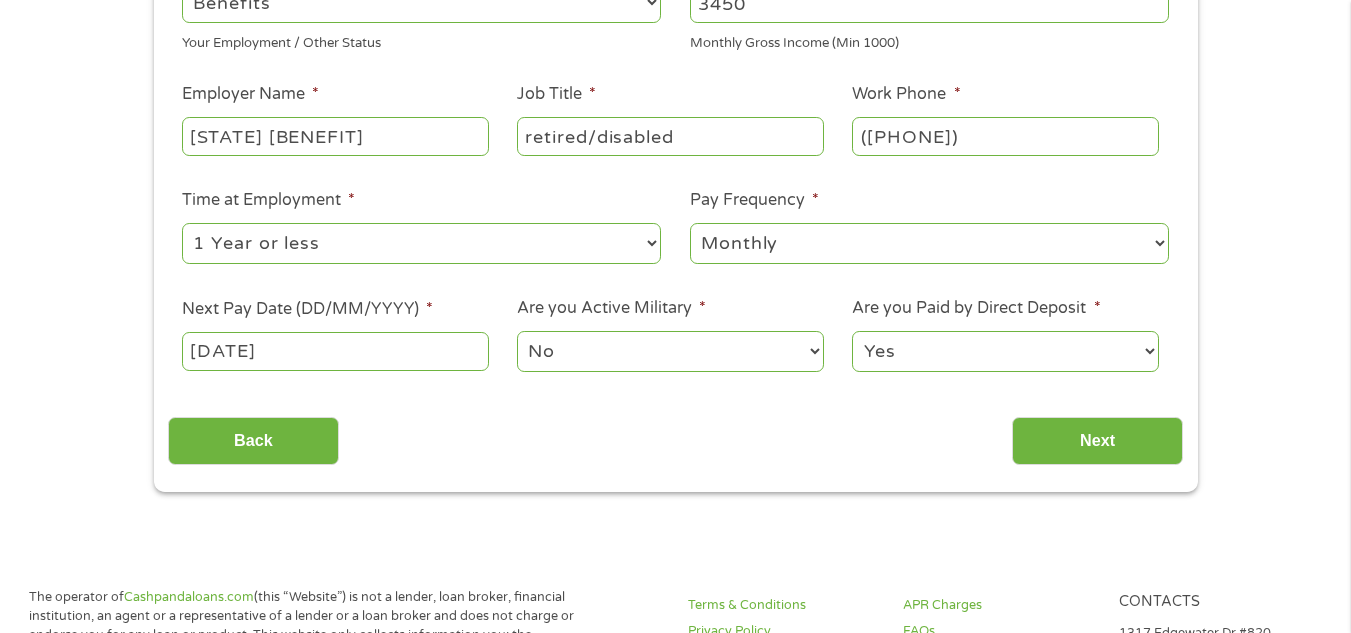 scroll, scrollTop: 400, scrollLeft: 0, axis: vertical 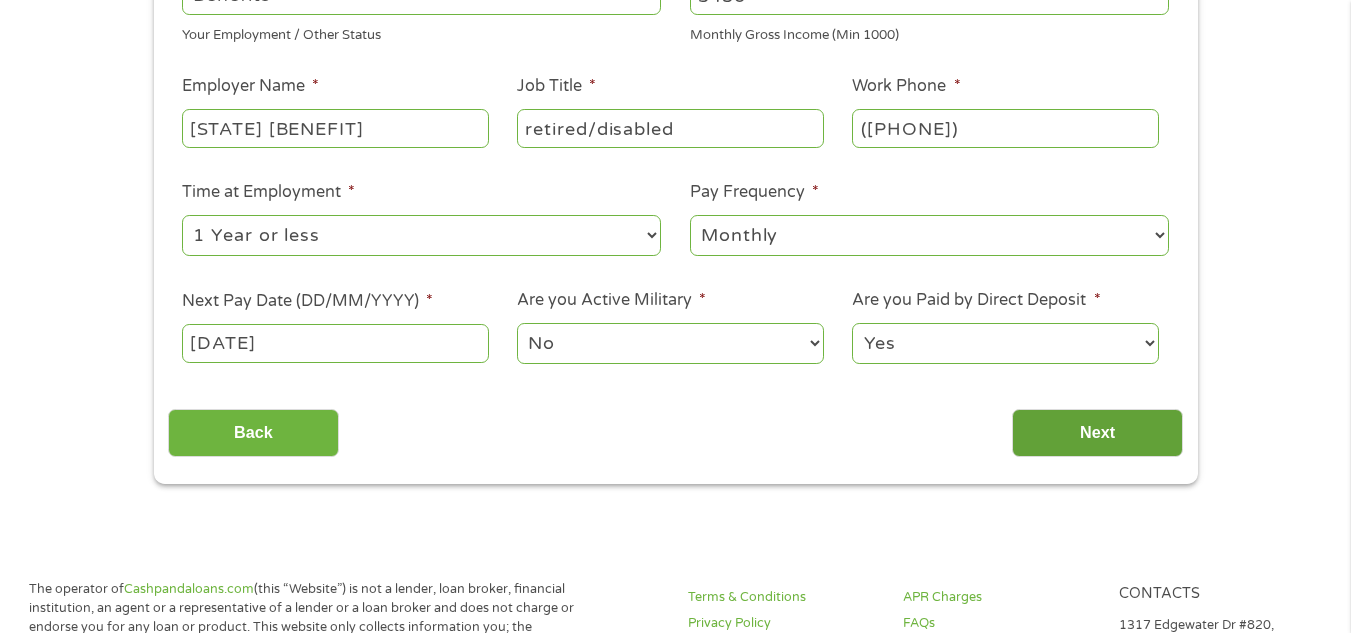 click on "Next" at bounding box center (1097, 433) 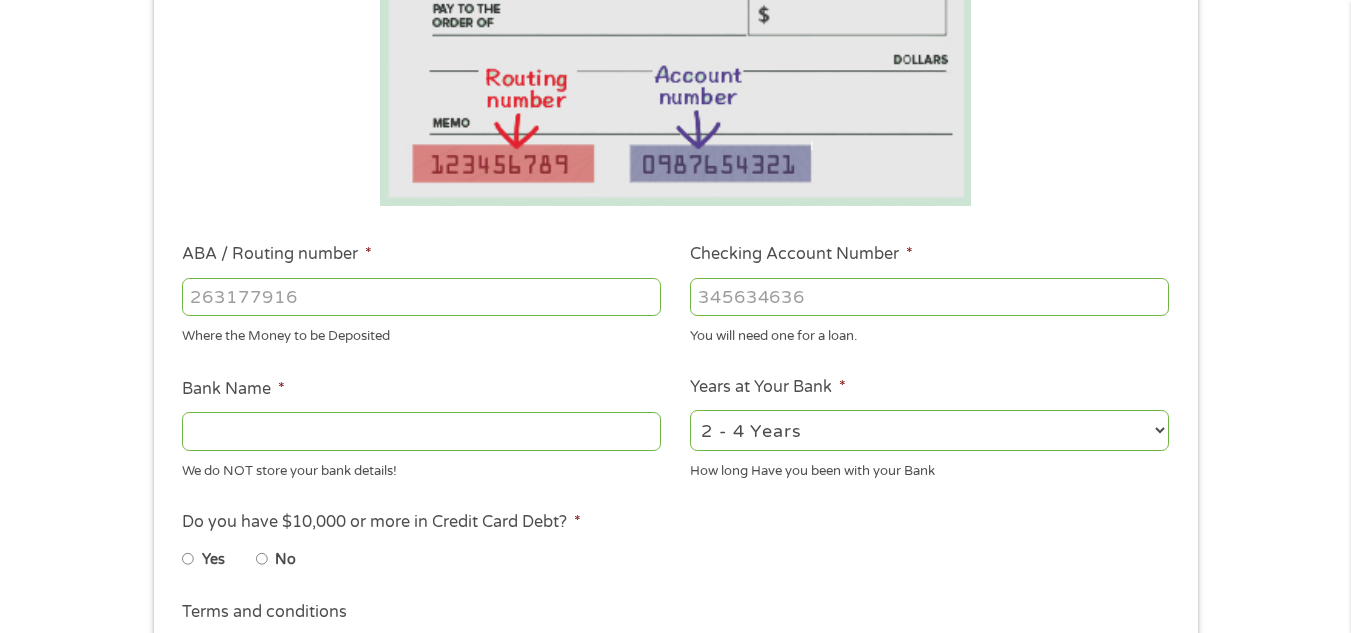 scroll, scrollTop: 75, scrollLeft: 0, axis: vertical 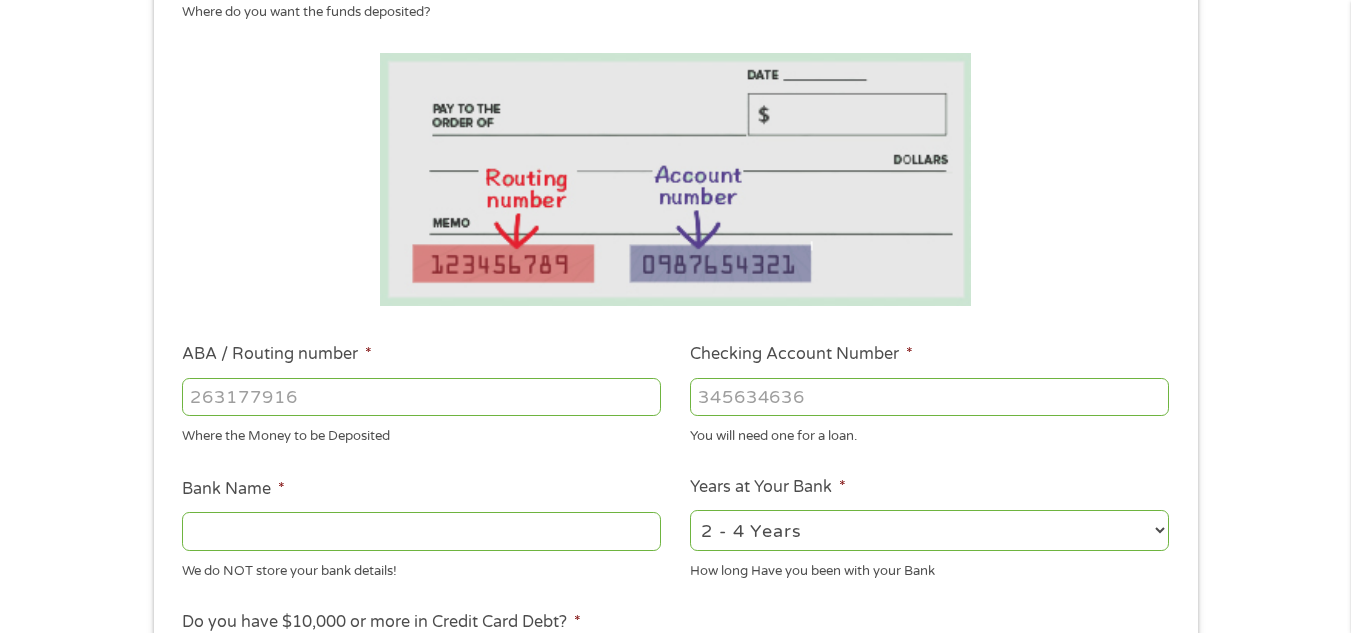click at bounding box center (421, 397) 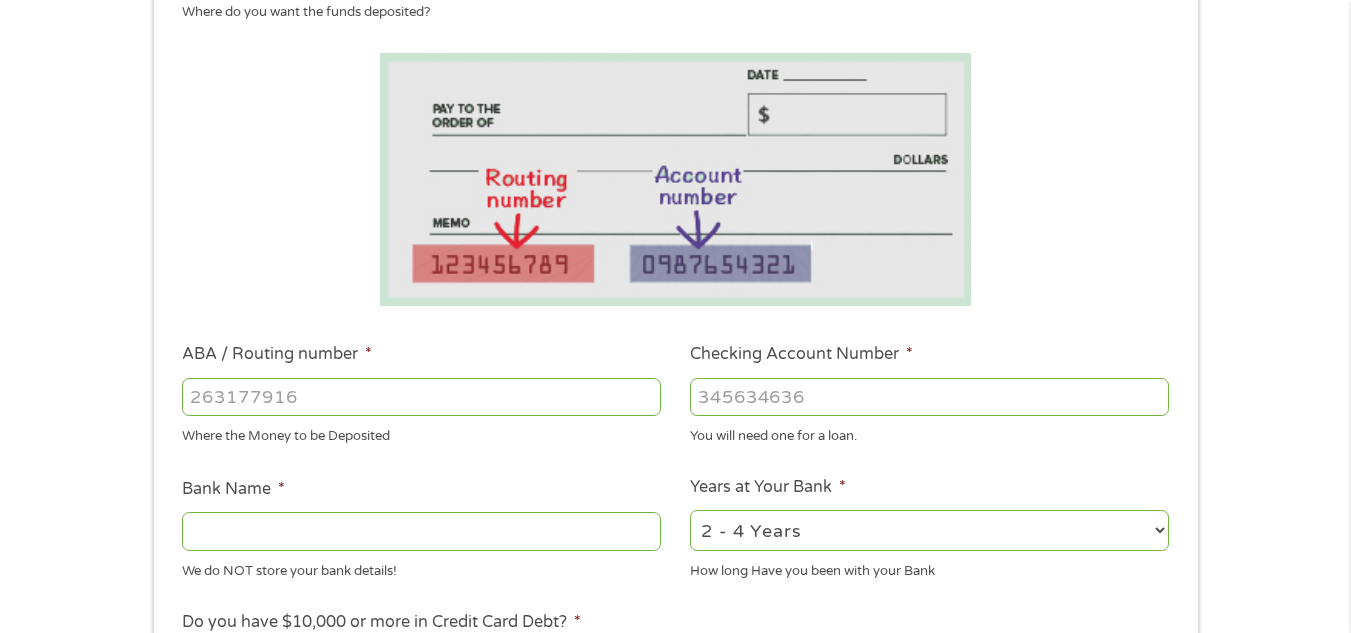 type on "[NUMBER]" 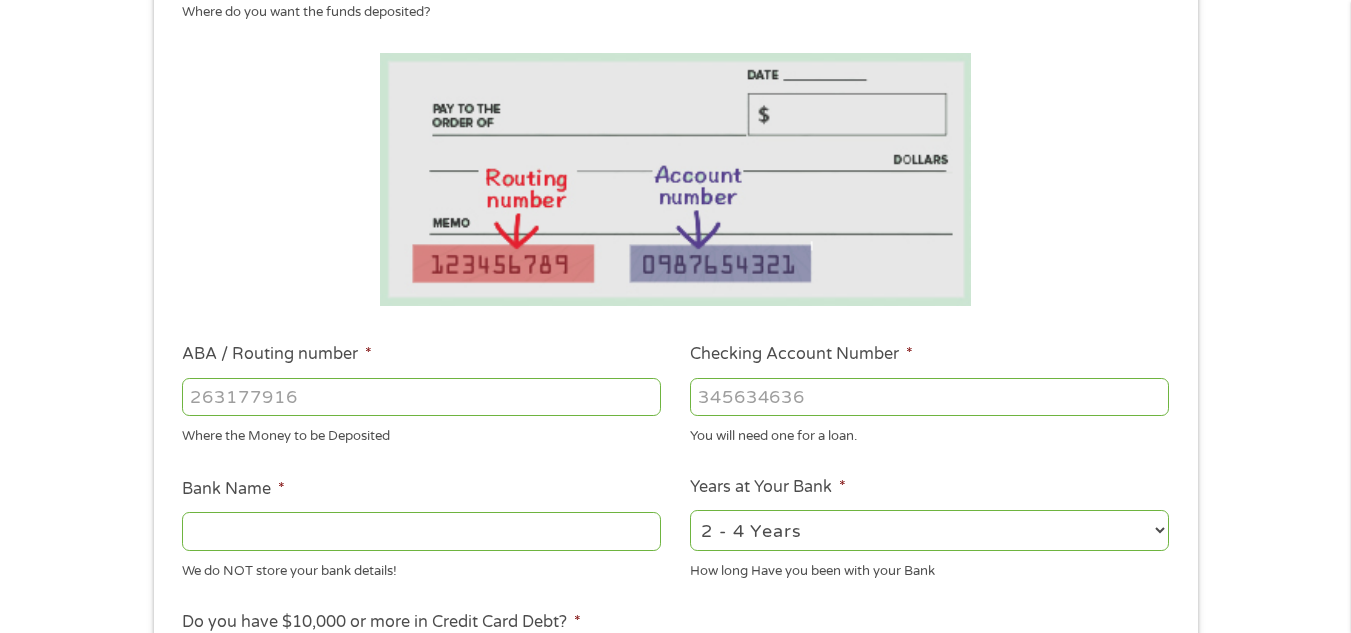 type on "CITIZENS COMMUNITY CREDIT UNION" 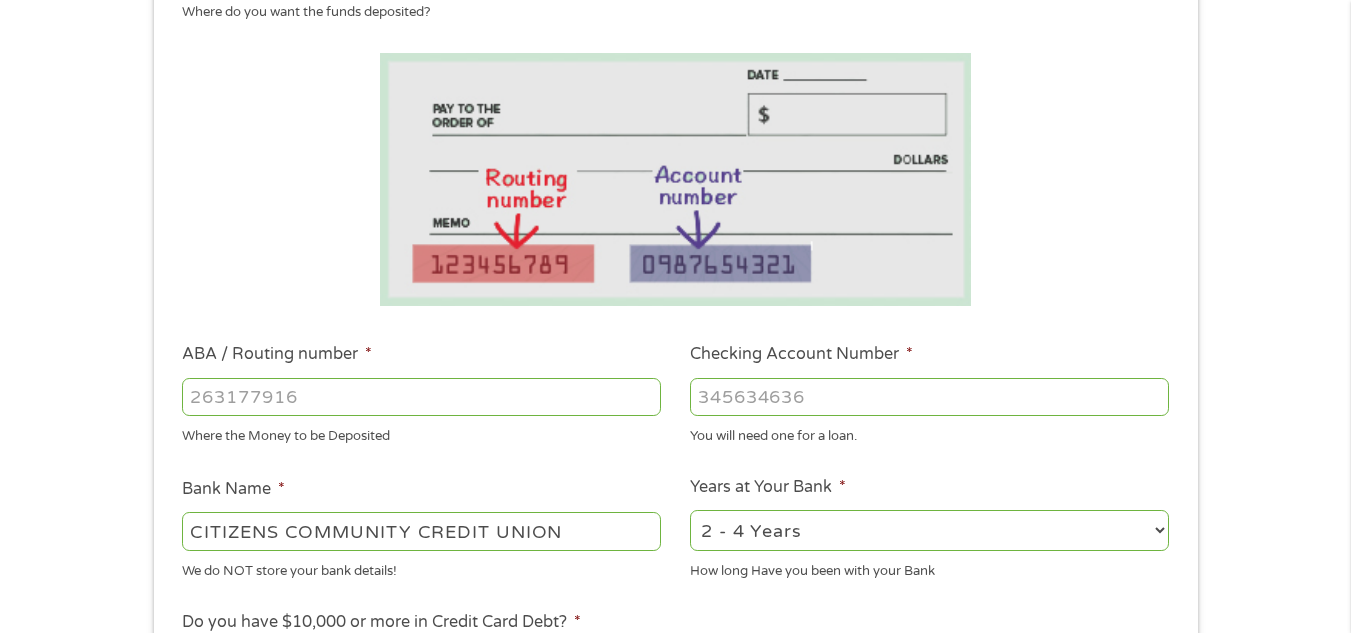 type on "[NUMBER]" 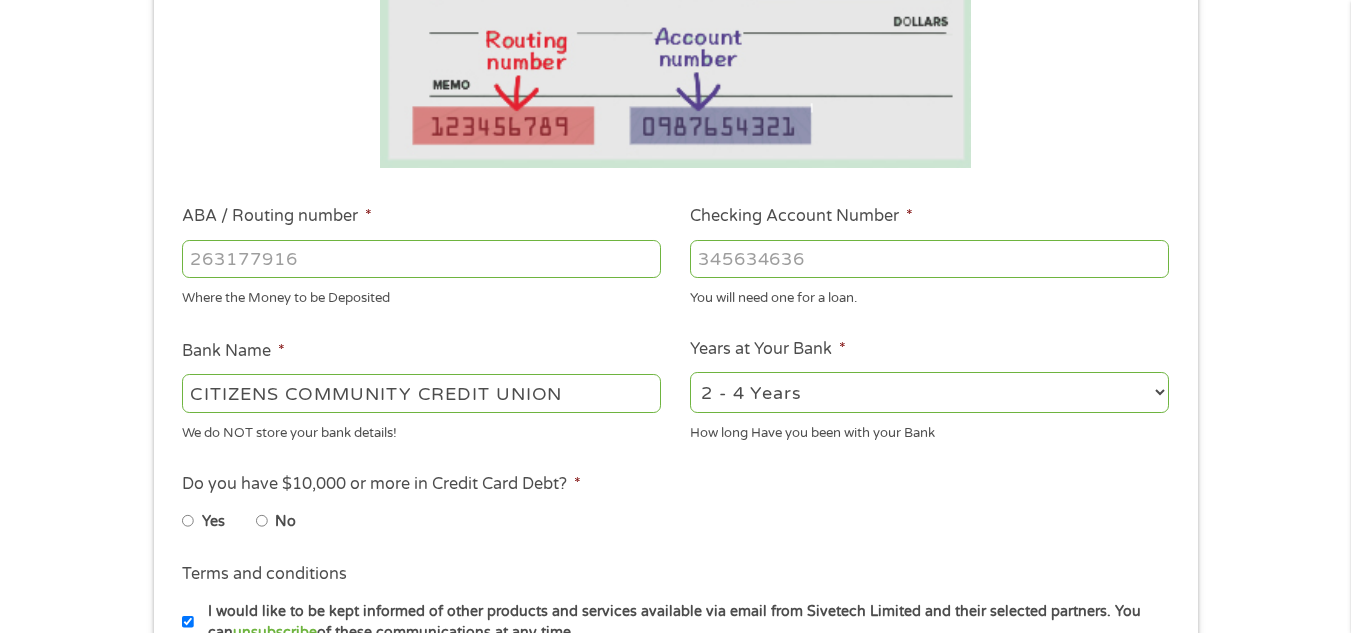 scroll, scrollTop: 500, scrollLeft: 0, axis: vertical 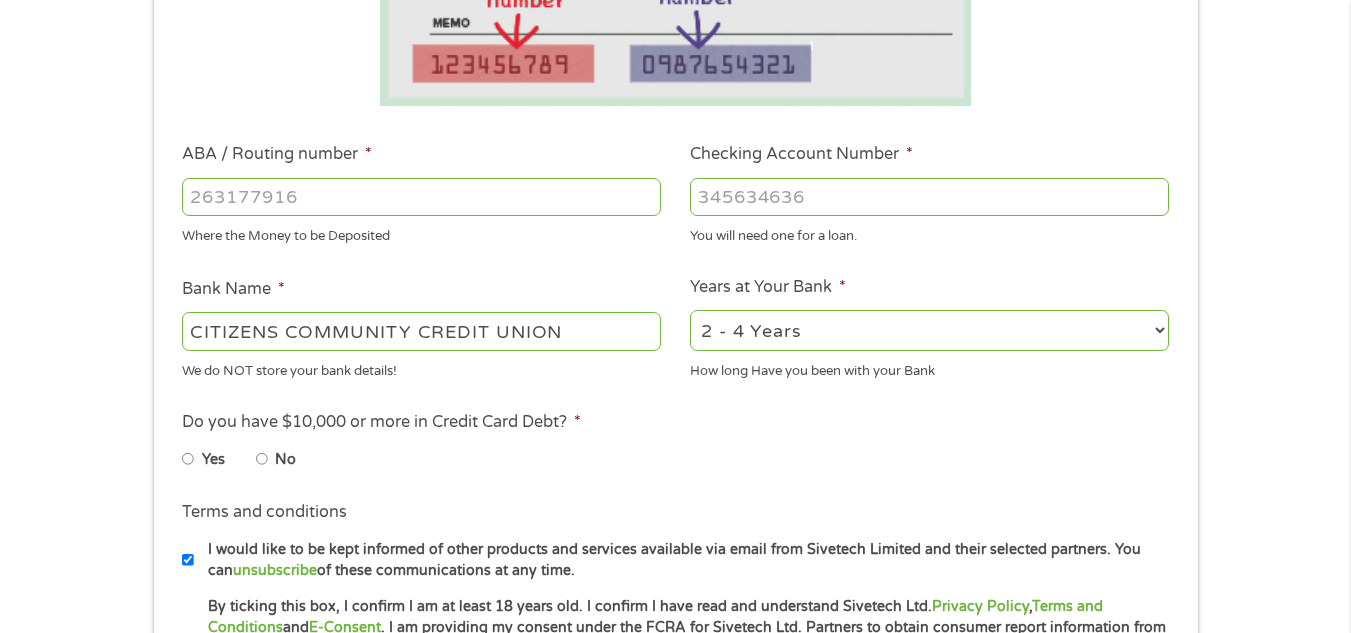 type on "[NUMBER]" 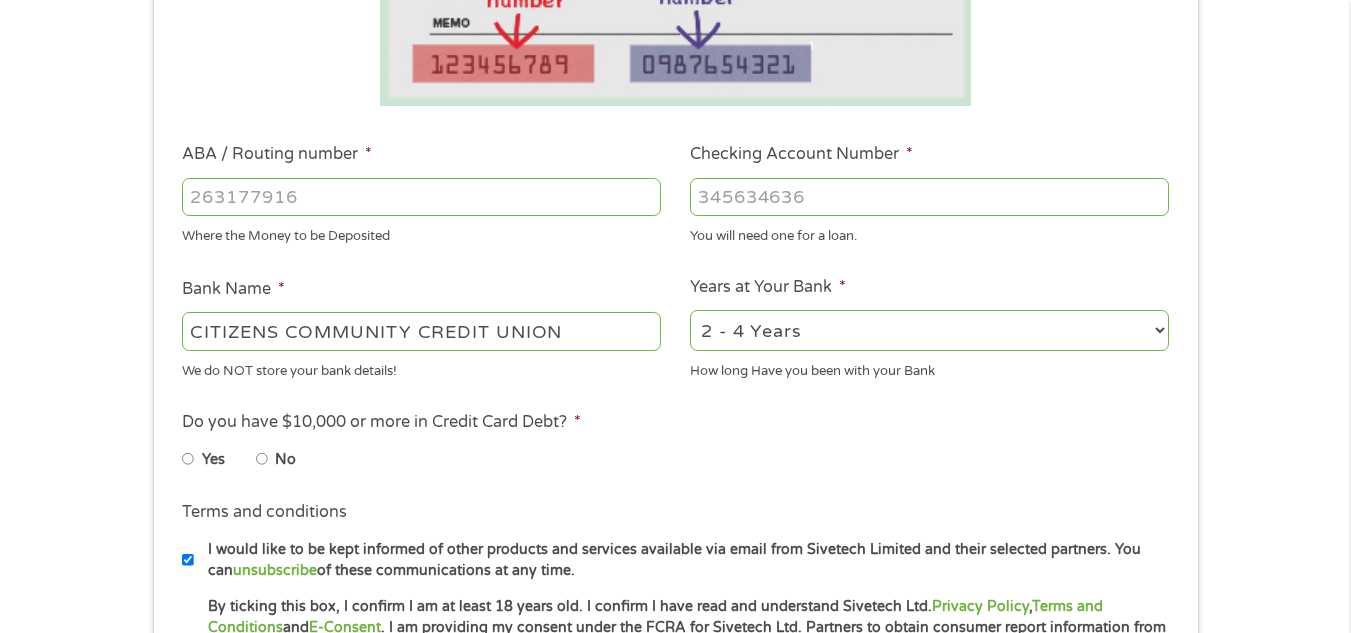 click on "2 - 4 Years 6 - 12 Months 1 - 2 Years Over 4 Years" at bounding box center [929, 330] 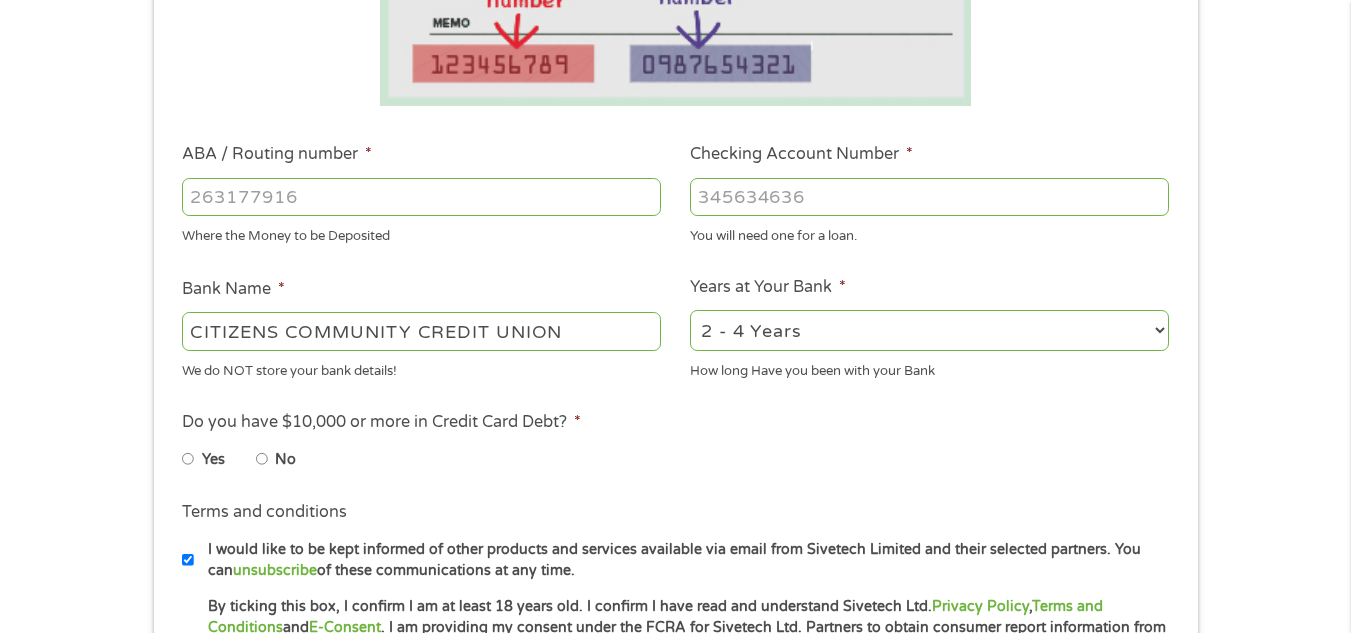 select on "12months" 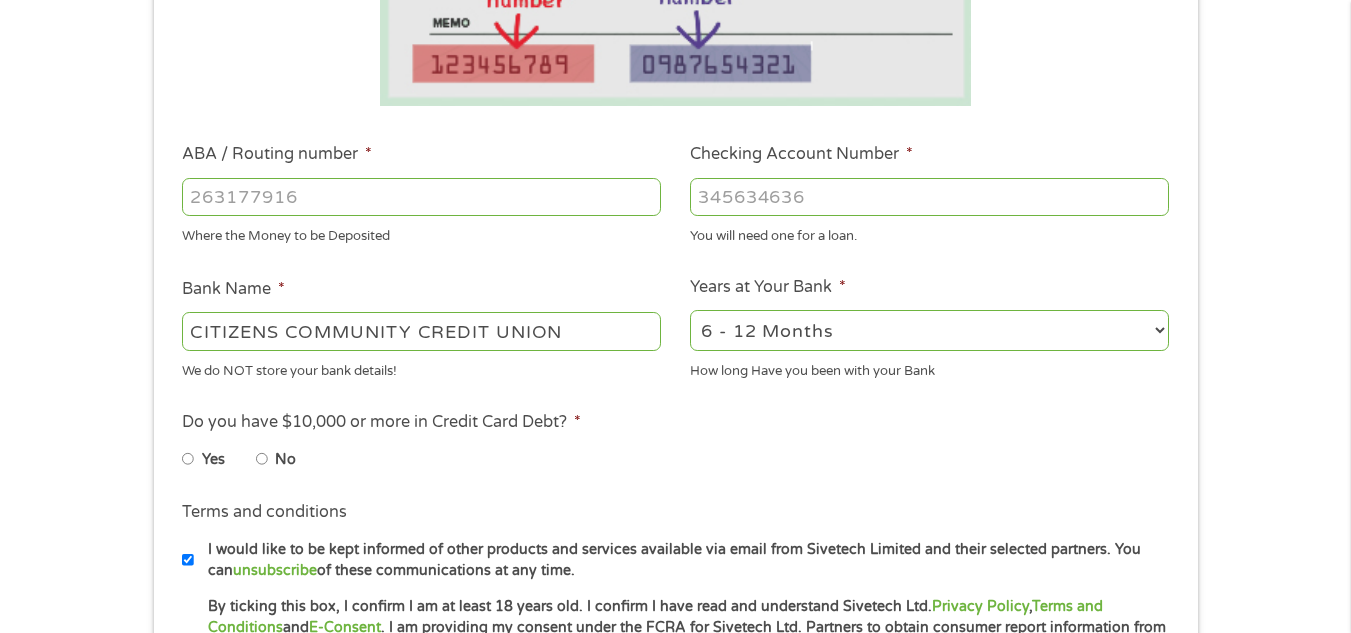 click on "2 - 4 Years 6 - 12 Months 1 - 2 Years Over 4 Years" at bounding box center (929, 330) 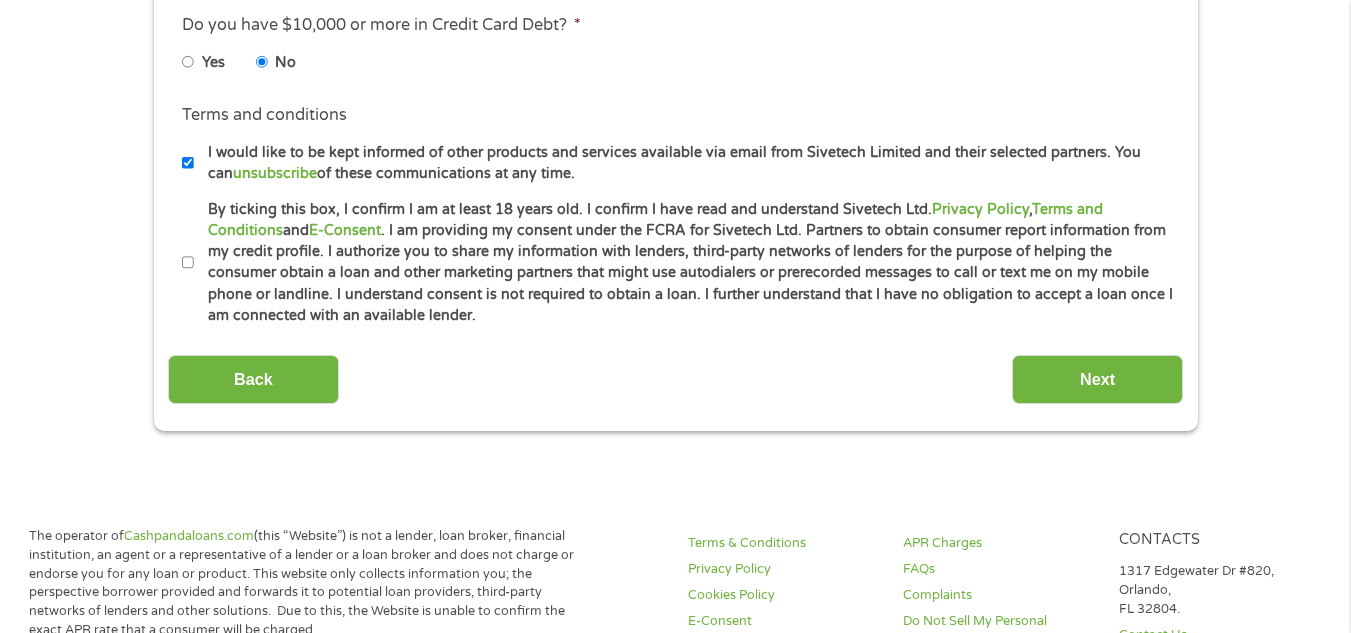 scroll, scrollTop: 900, scrollLeft: 0, axis: vertical 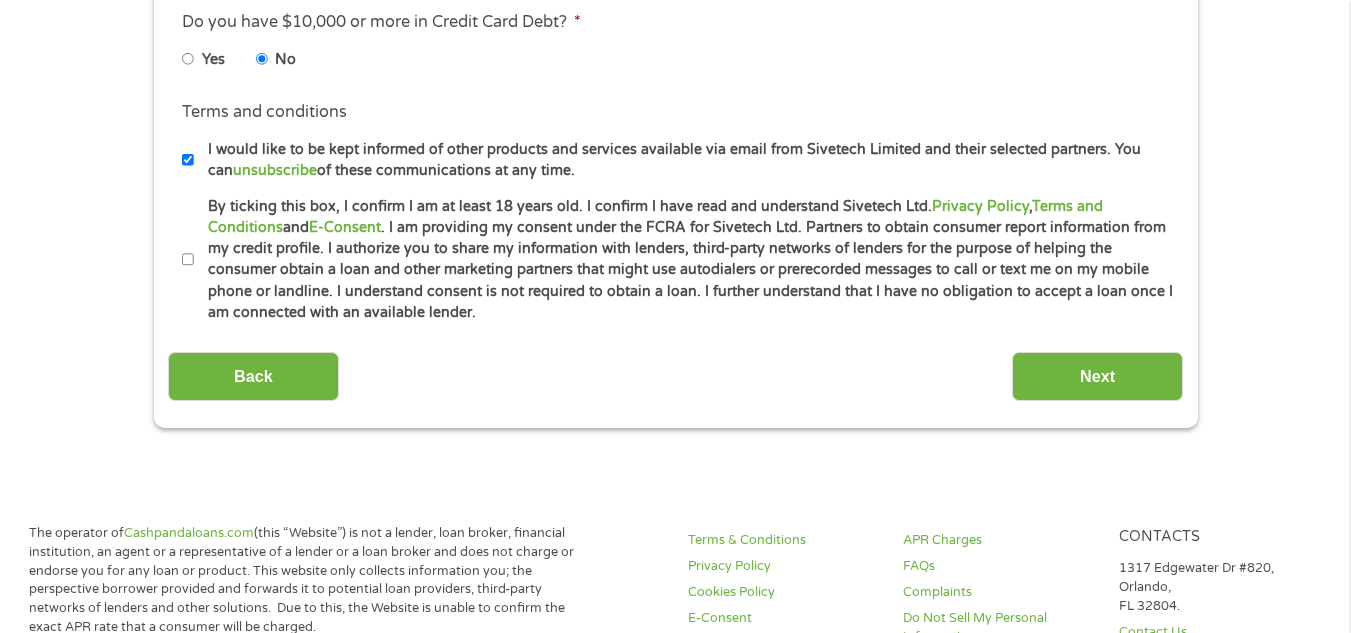 click on "By ticking this box, I confirm I am at least 18 years old. I confirm I have read and understand Sivetech Ltd.  Privacy Policy ,  Terms and Conditions  and  E-Consent . I am providing my consent under the FCRA for Sivetech Ltd. Partners to obtain consumer report information from my credit profile. I authorize you to share my information with lenders, third-party networks of lenders for the purpose of helping the consumer obtain a loan and other marketing partners that might use autodialers or prerecorded messages to call or text me on my mobile phone or landline. I understand consent is not required to obtain a loan. I further understand that I have no obligation to accept a loan once I am connected with an available lender." at bounding box center [188, 260] 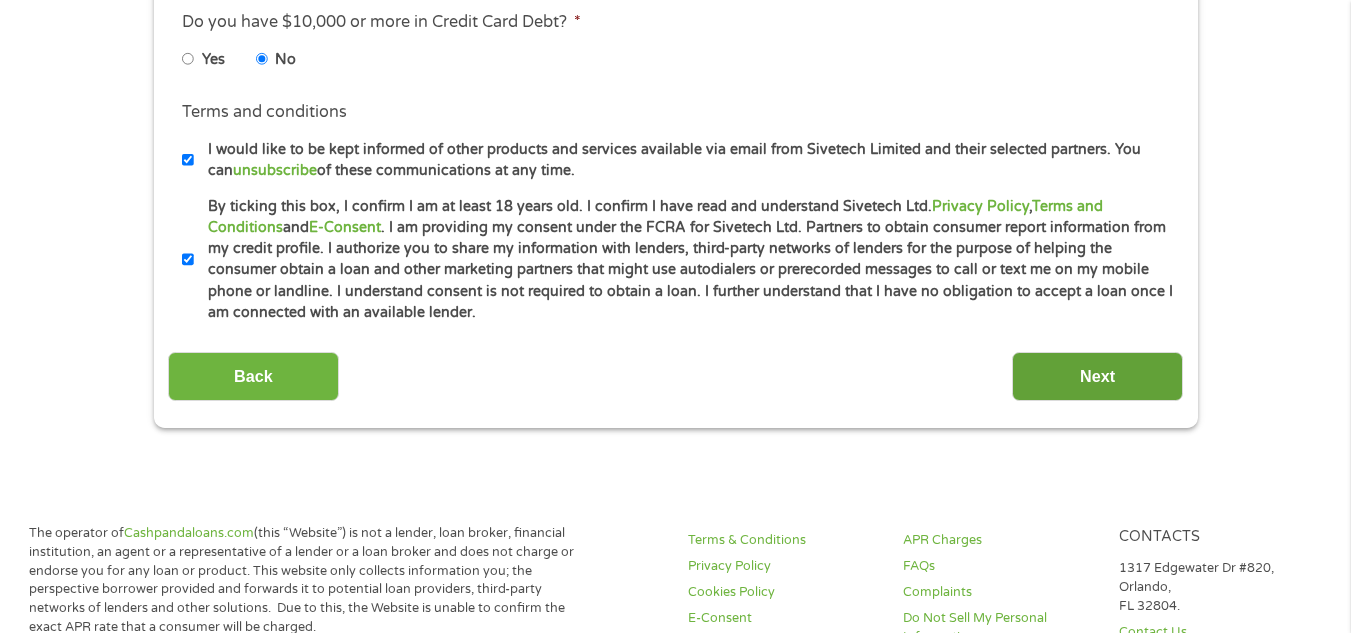 click on "Next" at bounding box center [1097, 376] 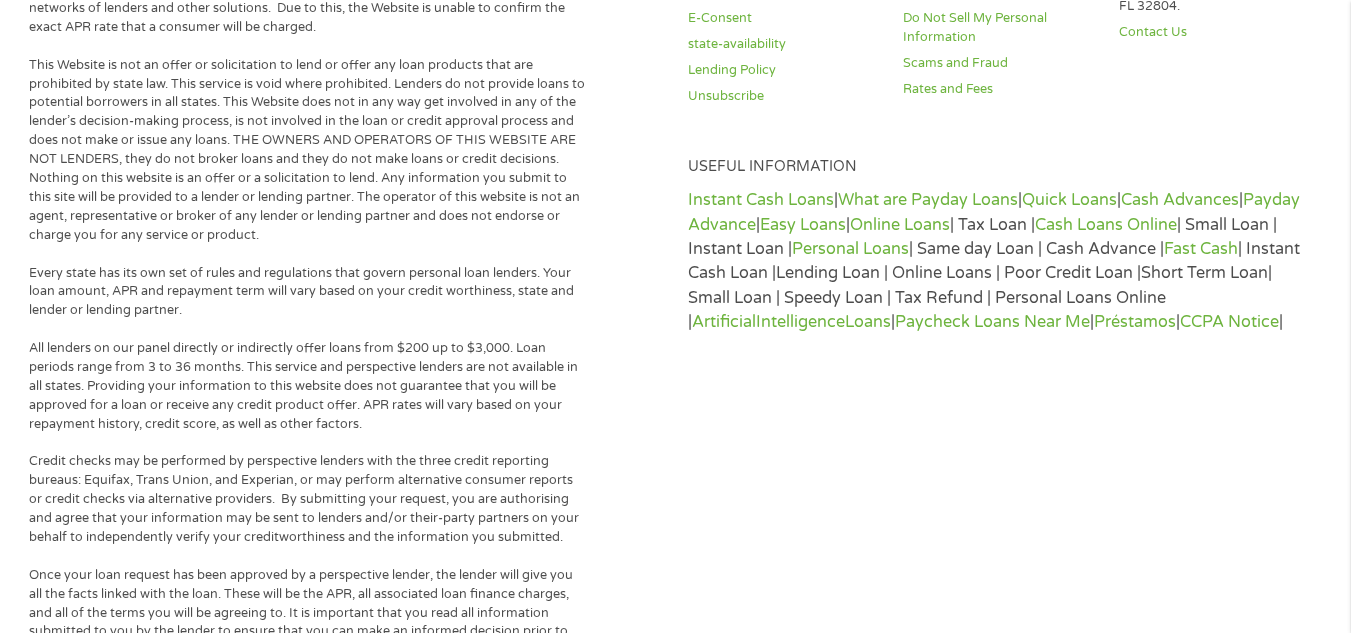 scroll, scrollTop: 8, scrollLeft: 8, axis: both 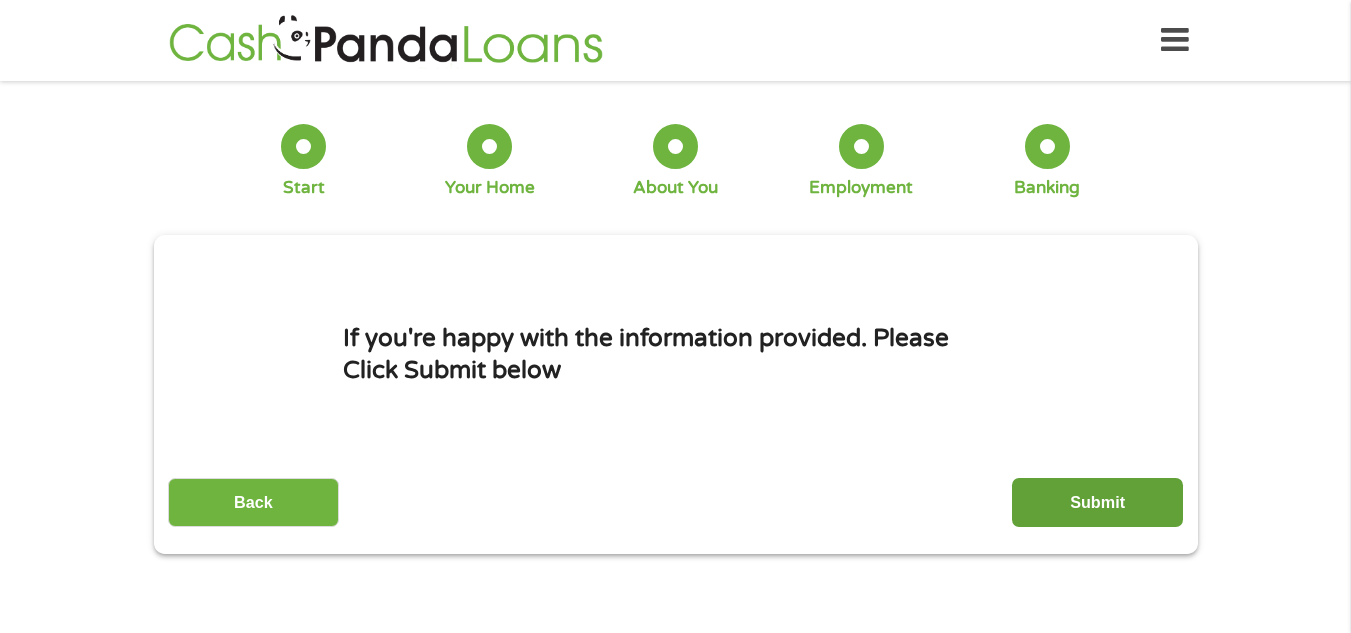 click on "Submit" at bounding box center [1097, 502] 